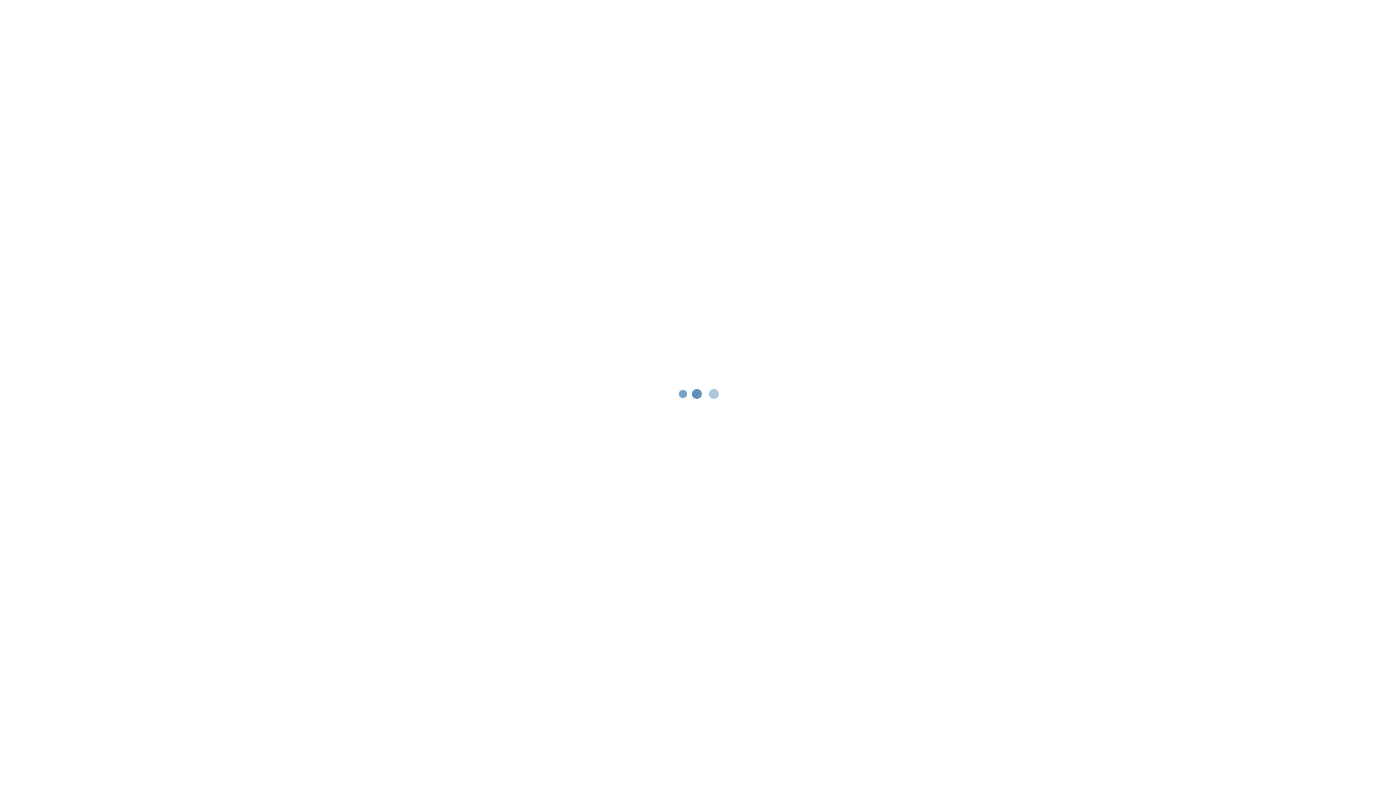 scroll, scrollTop: 0, scrollLeft: 0, axis: both 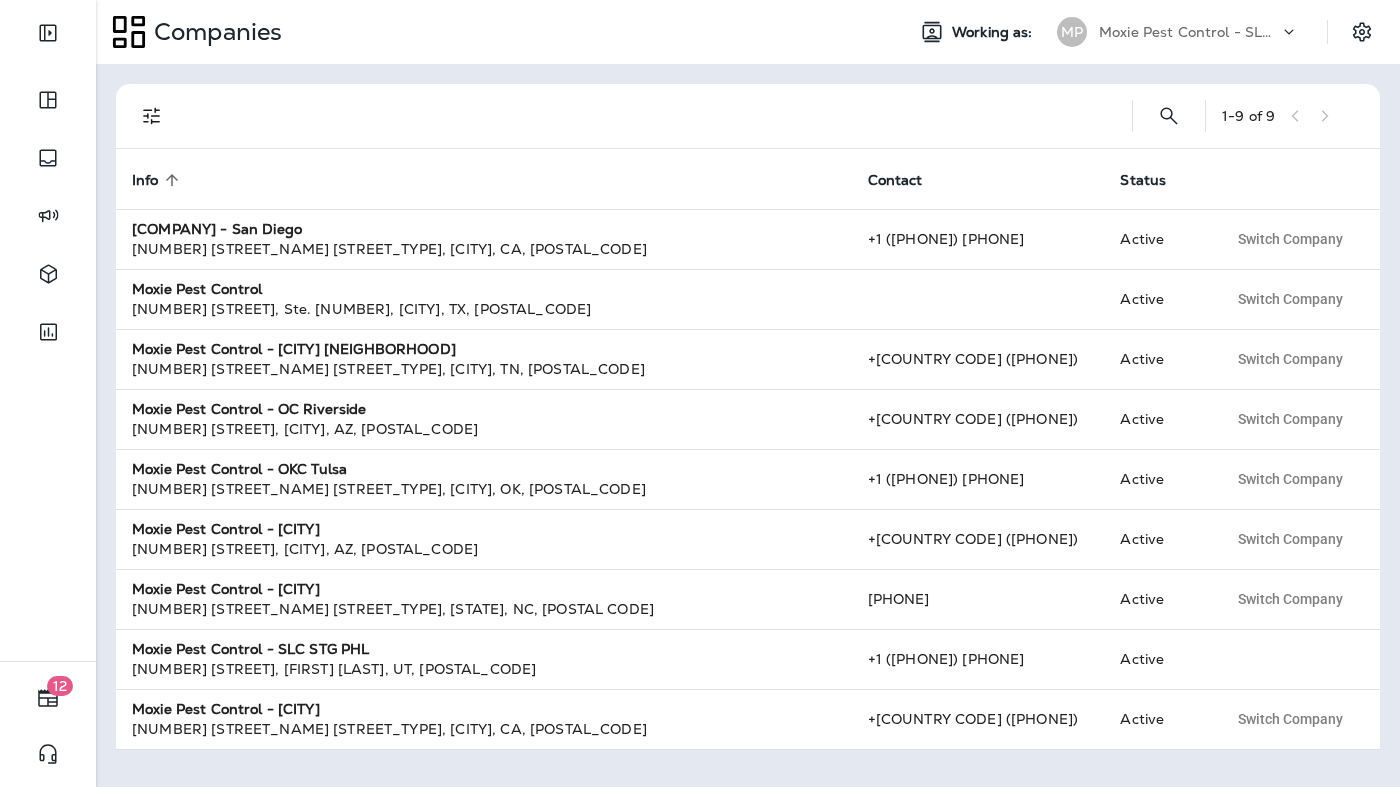 click on "Companies" at bounding box center [492, 32] 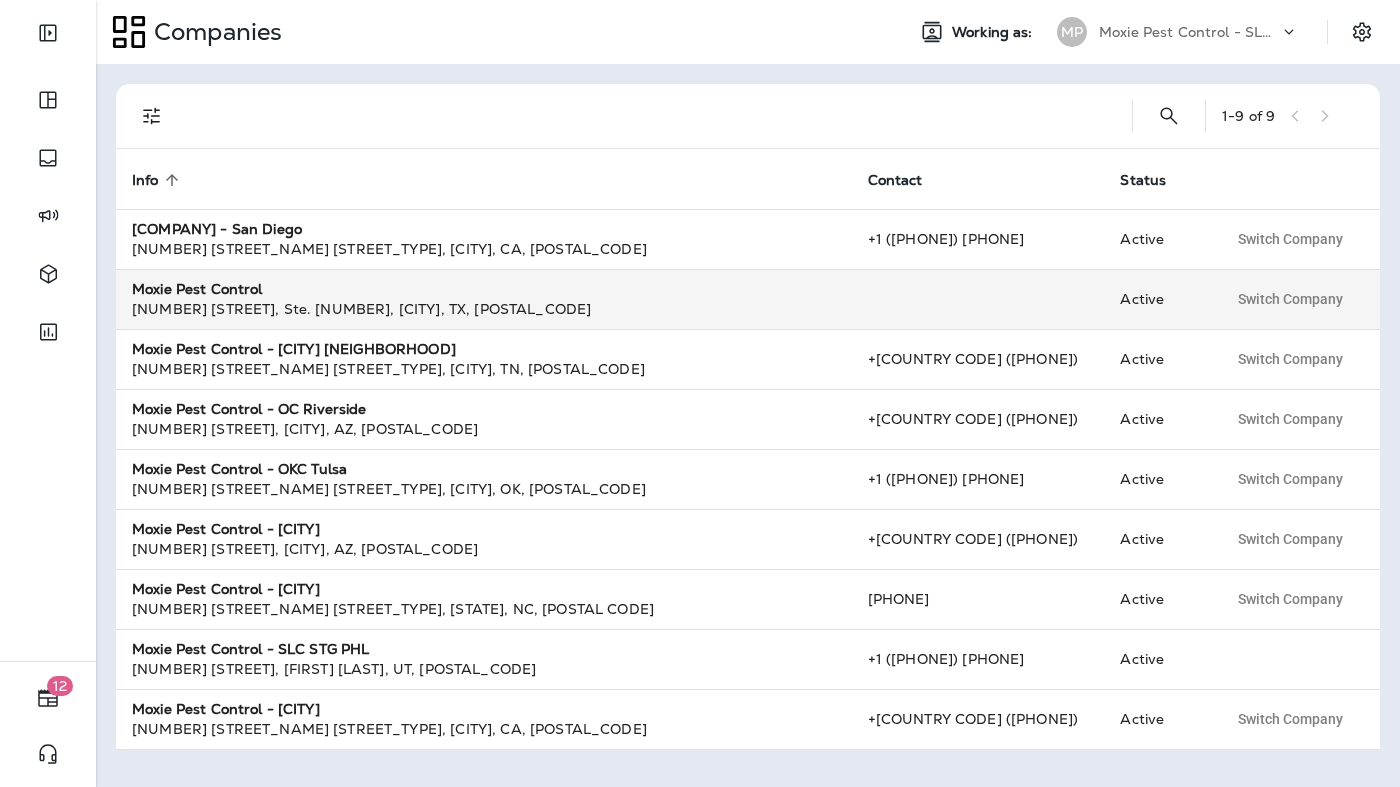 click on "Moxie Pest Control" at bounding box center (484, 229) 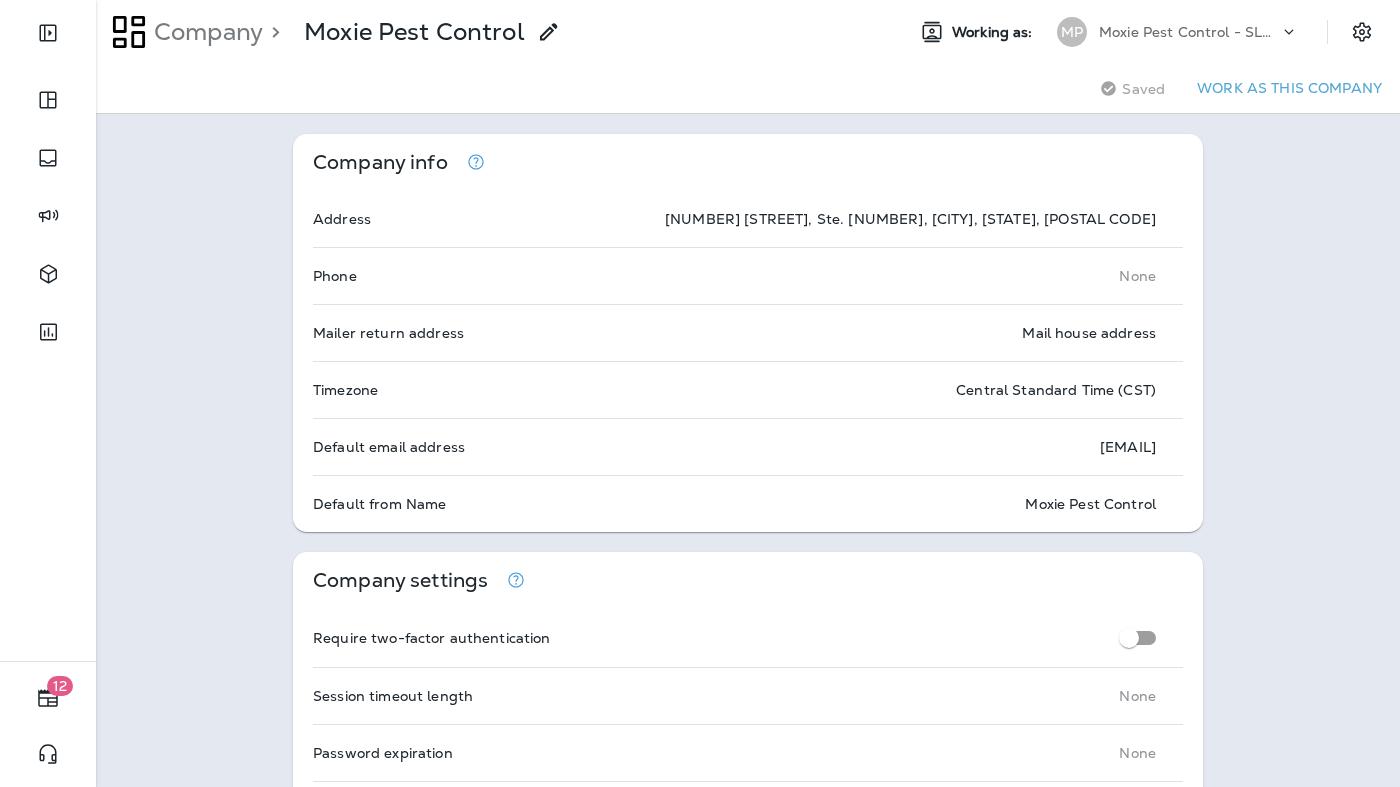 click on "Moxie Pest Control - SLC STG PHL" at bounding box center [1189, 32] 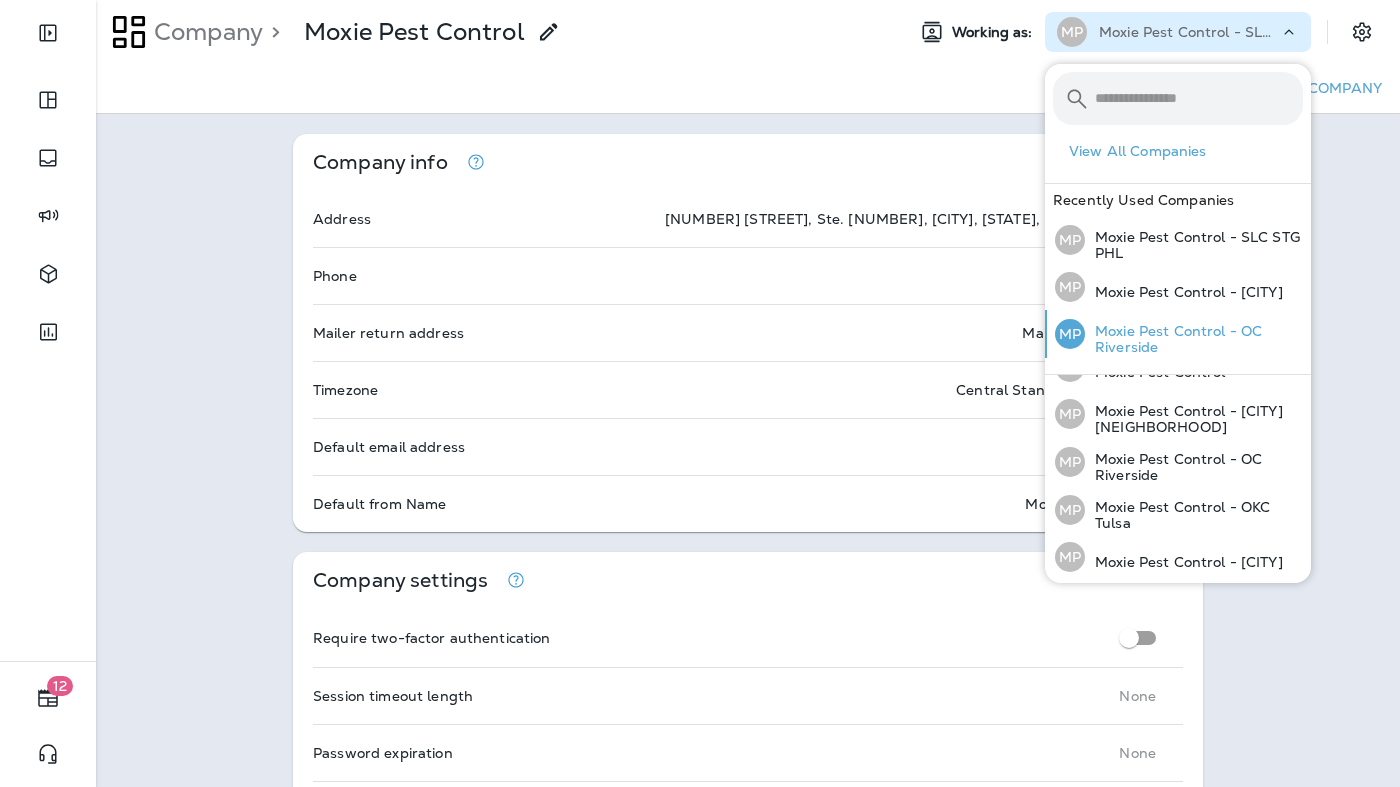 scroll, scrollTop: 63, scrollLeft: 0, axis: vertical 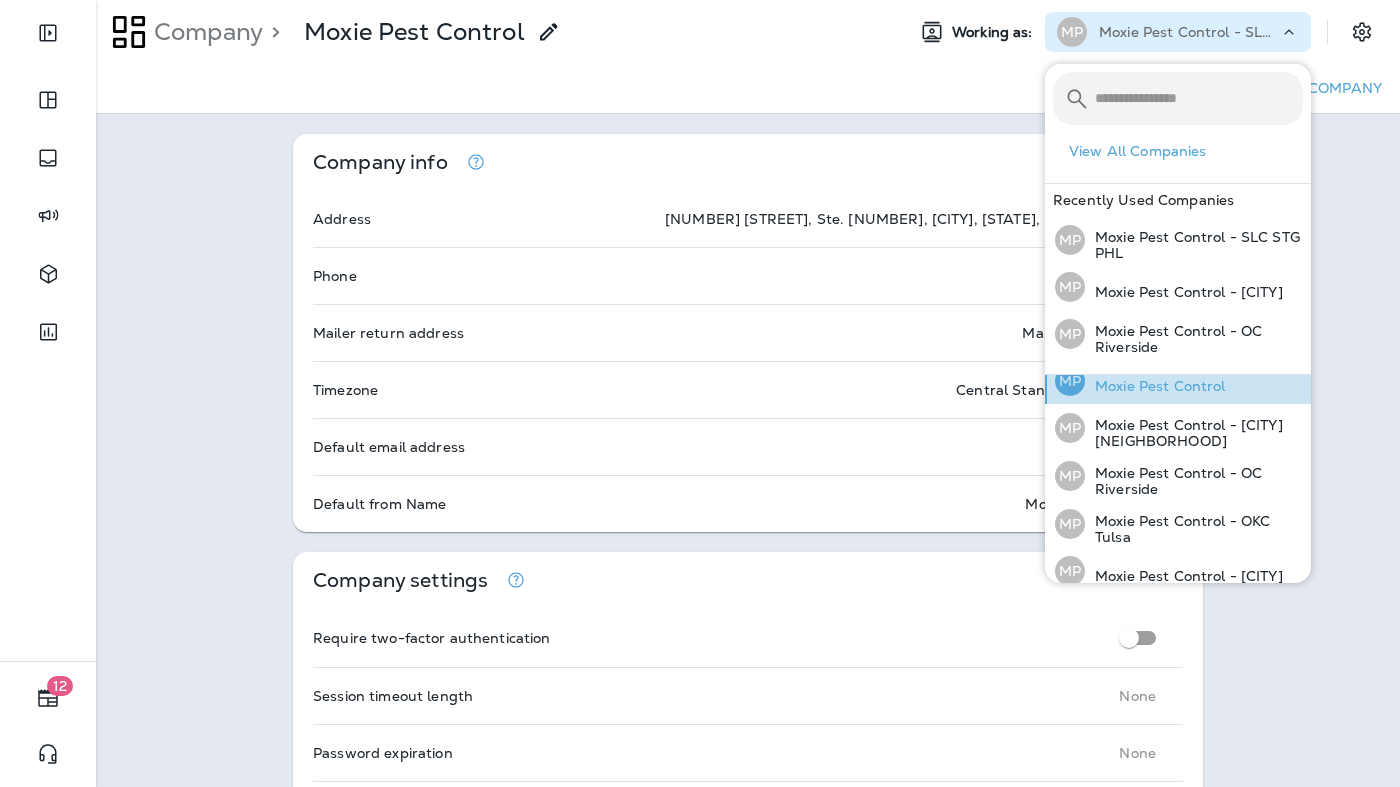 click on "Moxie Pest Control" at bounding box center (1175, 340) 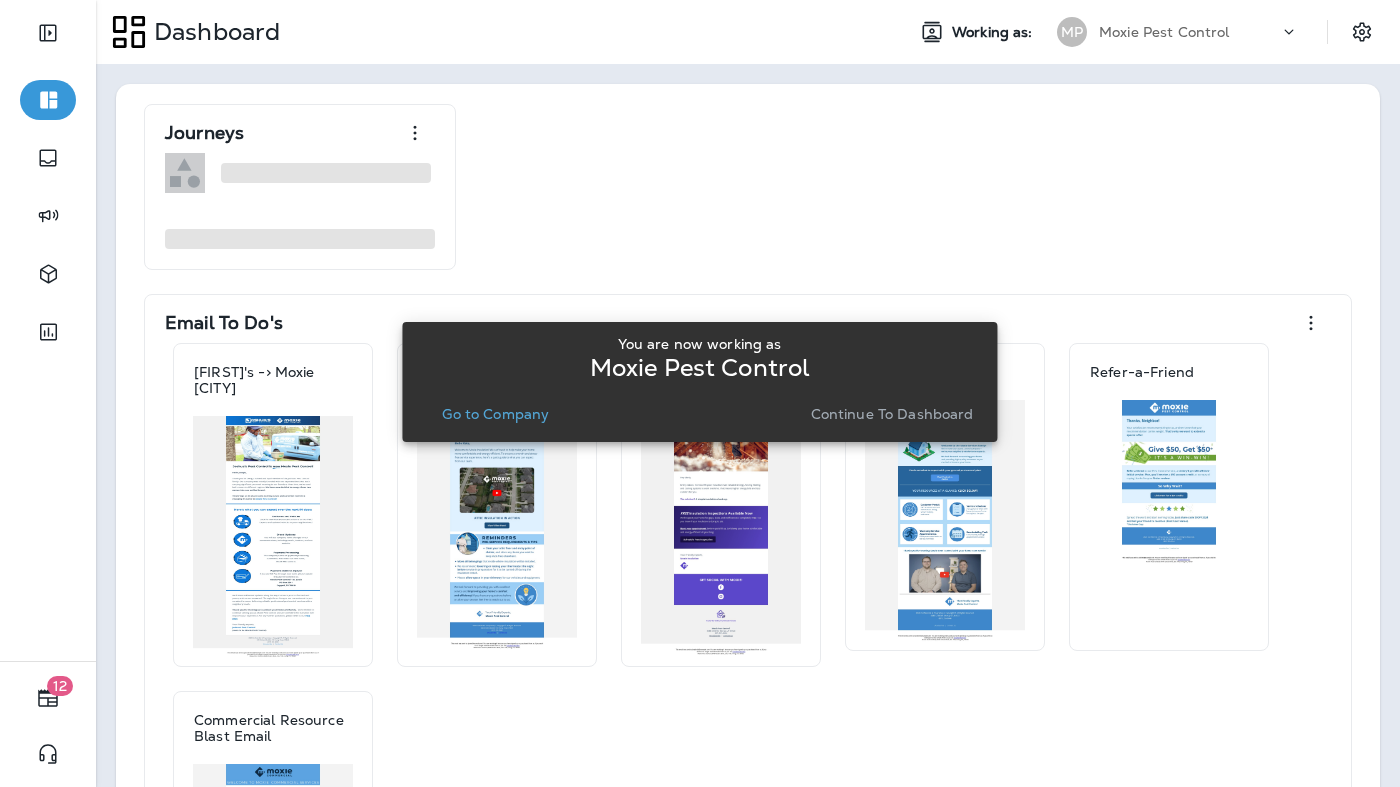 click on "Go to Company" at bounding box center [495, 414] 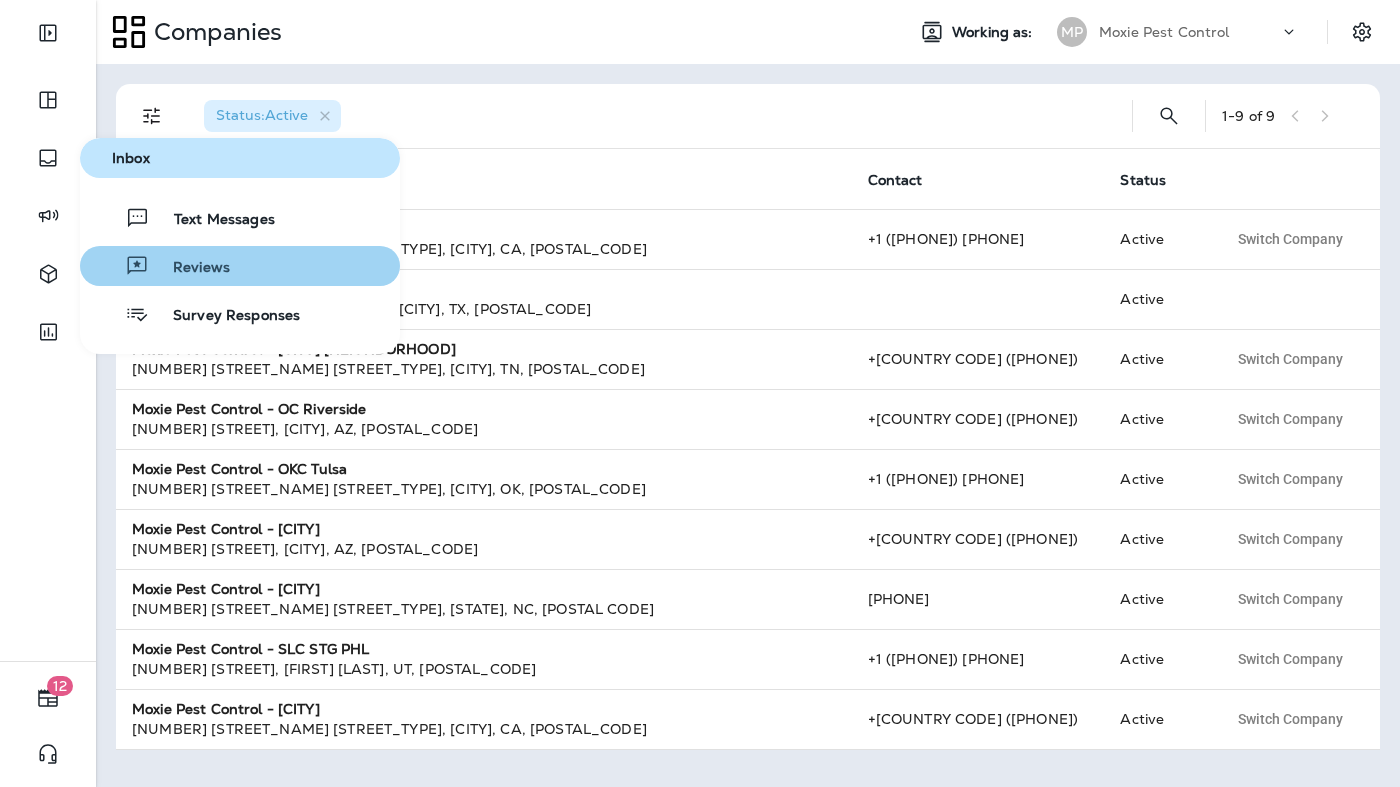 click on "Reviews" at bounding box center [240, 218] 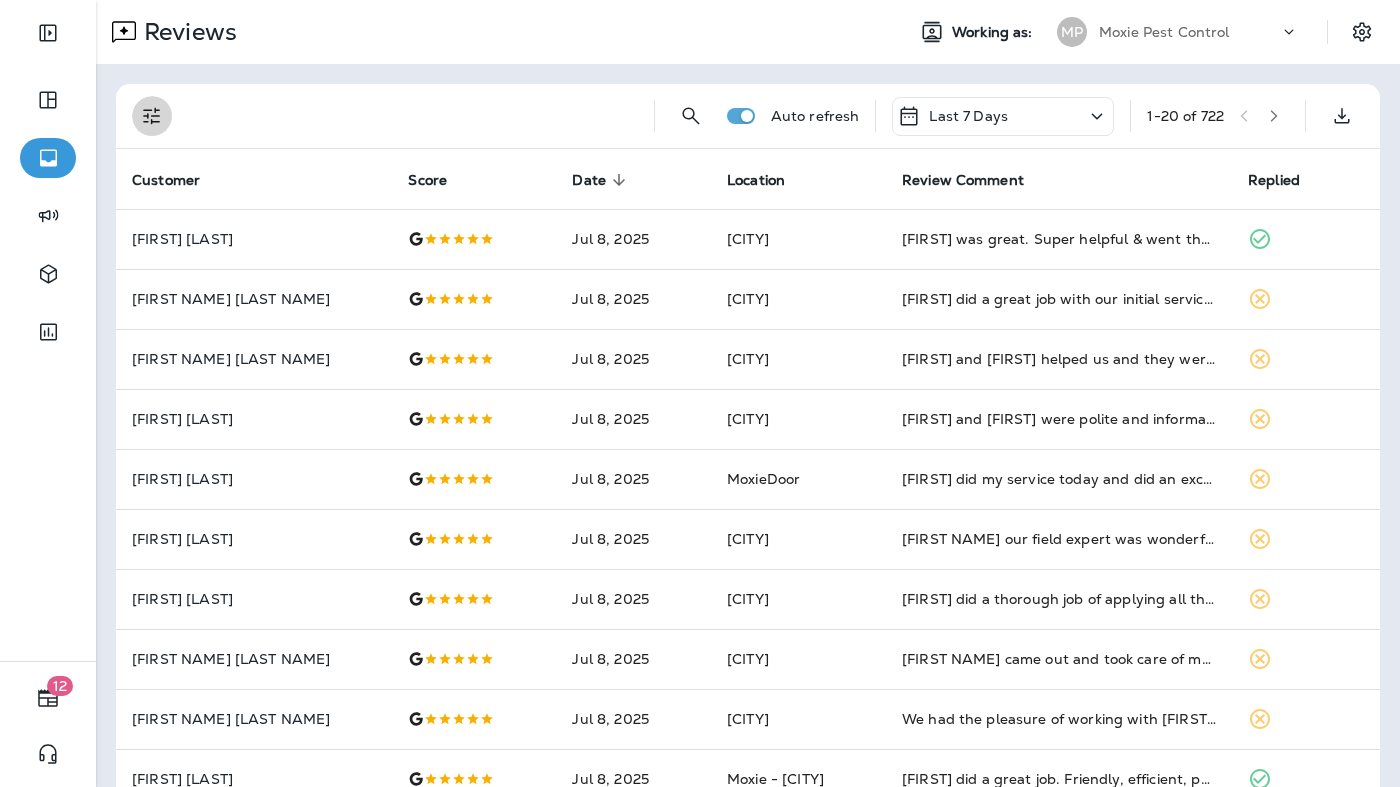 click at bounding box center (152, 116) 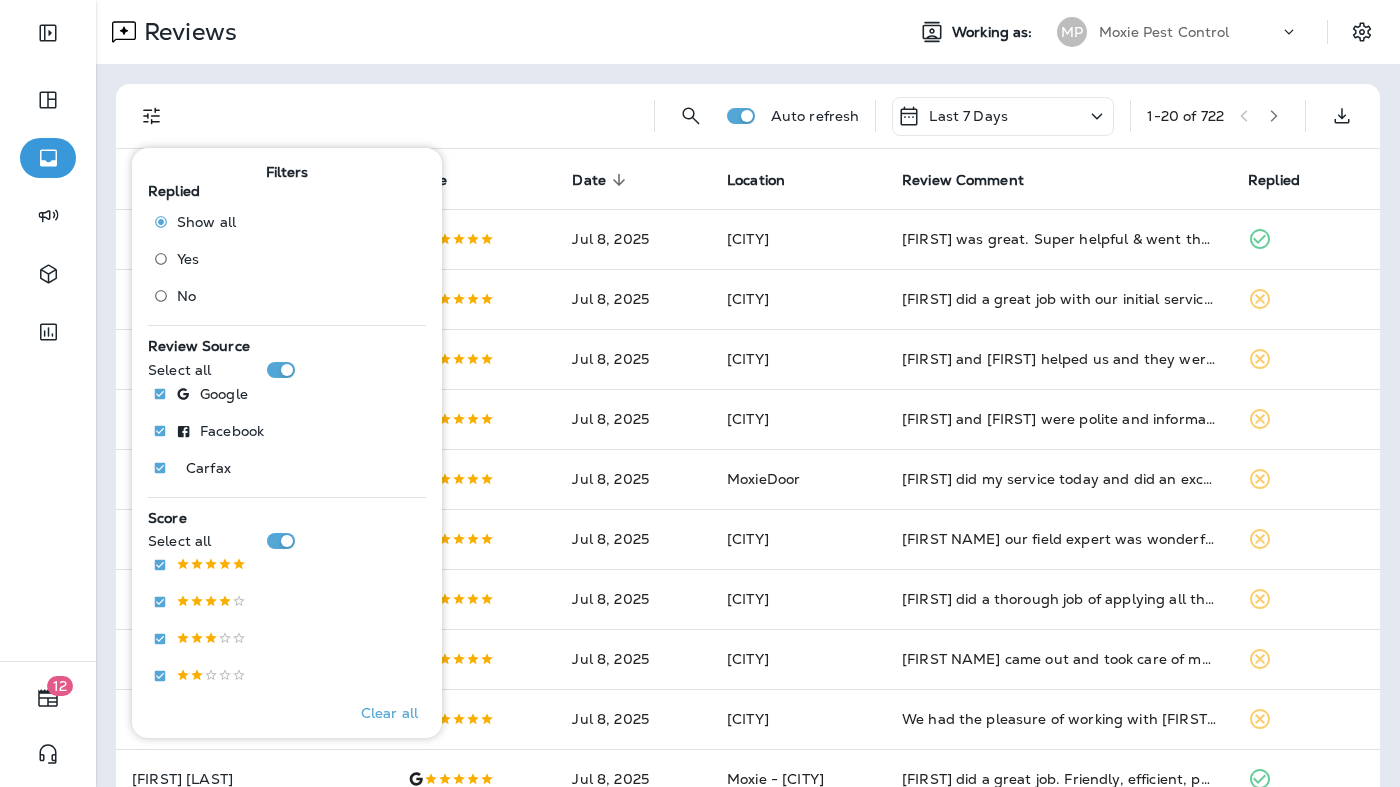 click at bounding box center [413, 116] 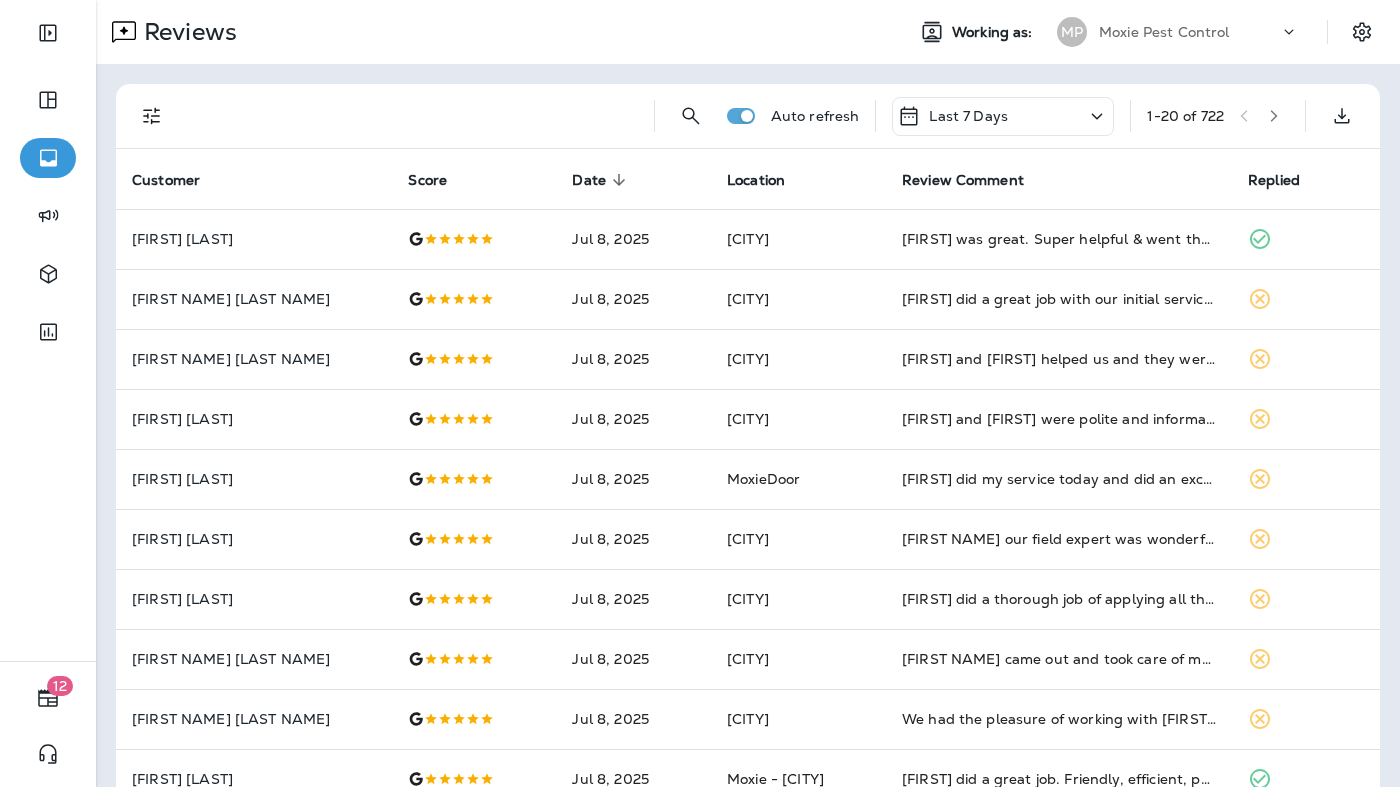 click at bounding box center (619, 180) 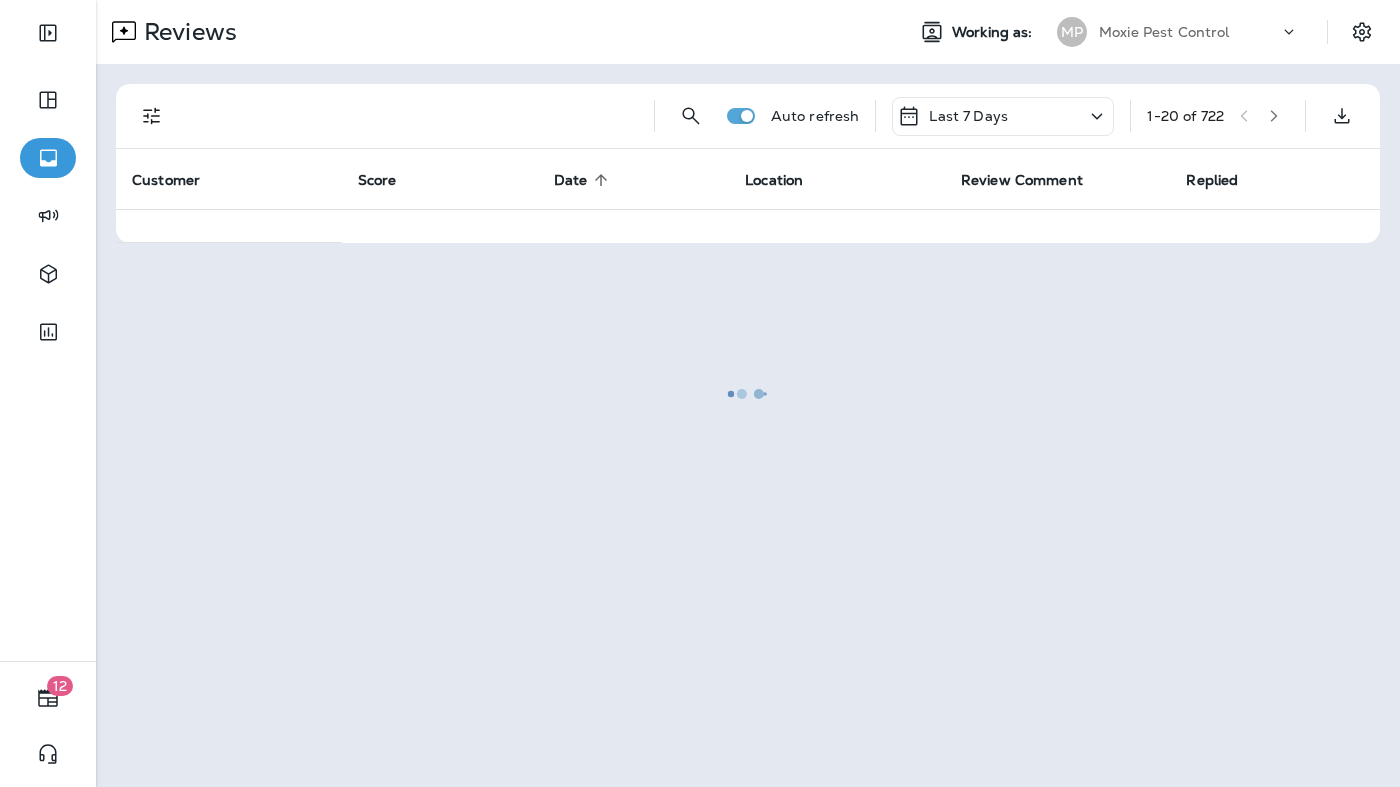 click at bounding box center [748, 393] 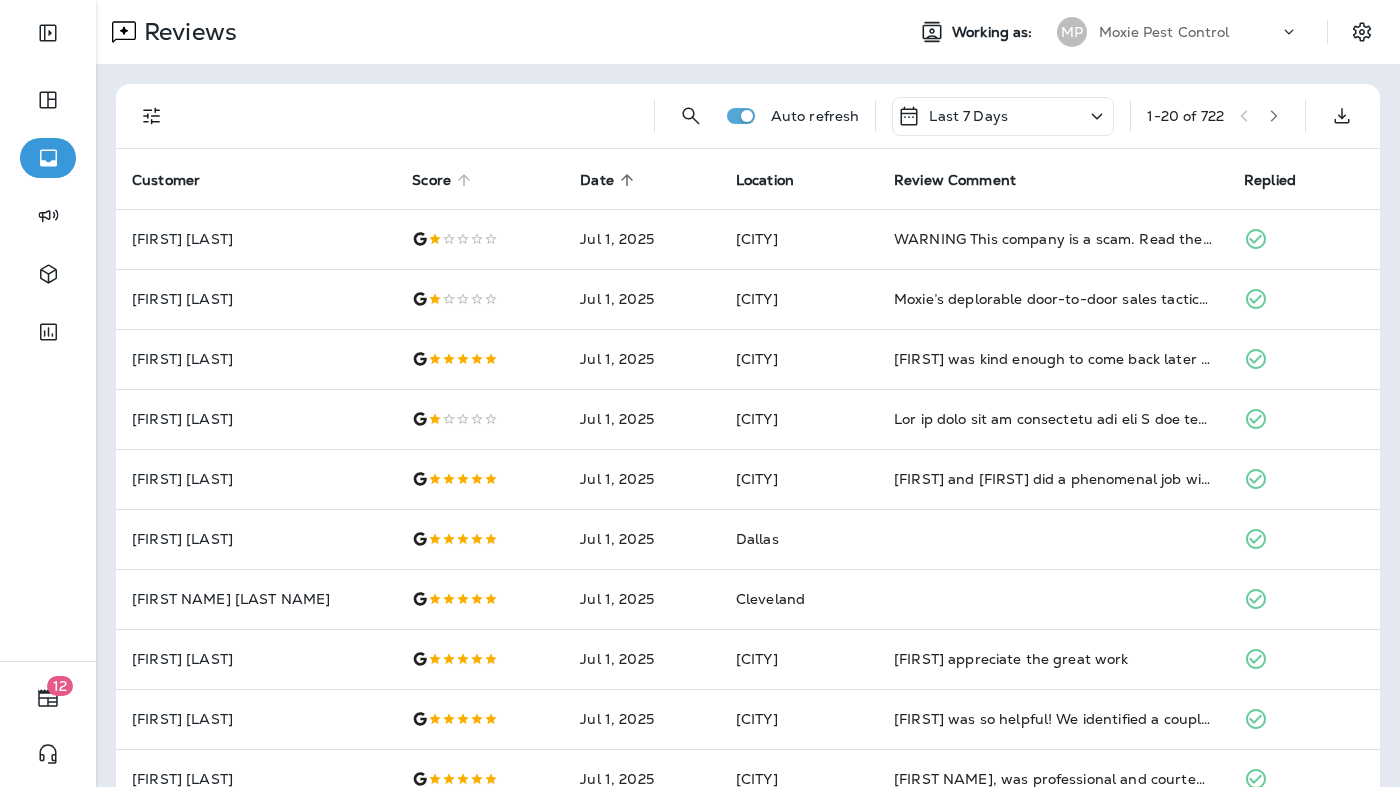 click on "Score" at bounding box center [166, 180] 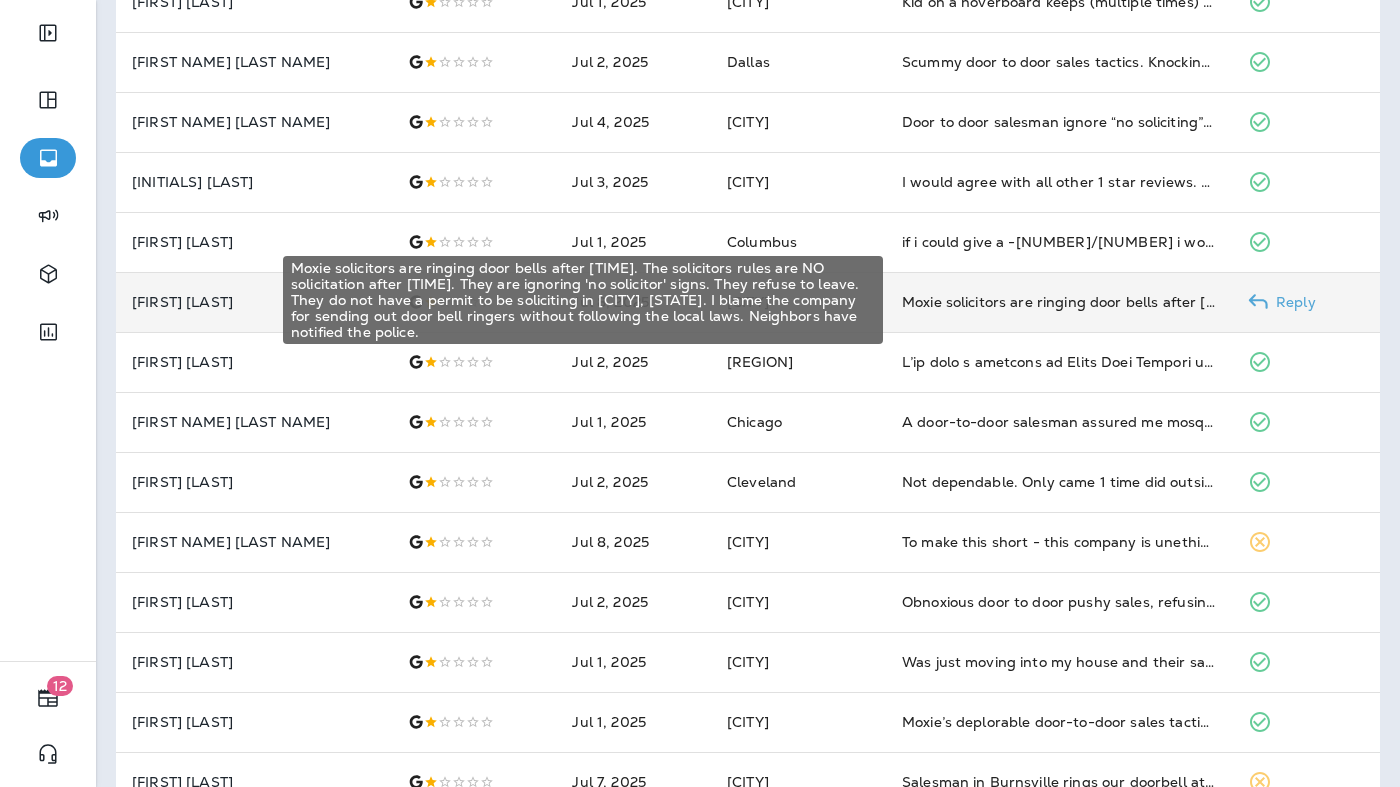 scroll, scrollTop: 479, scrollLeft: 0, axis: vertical 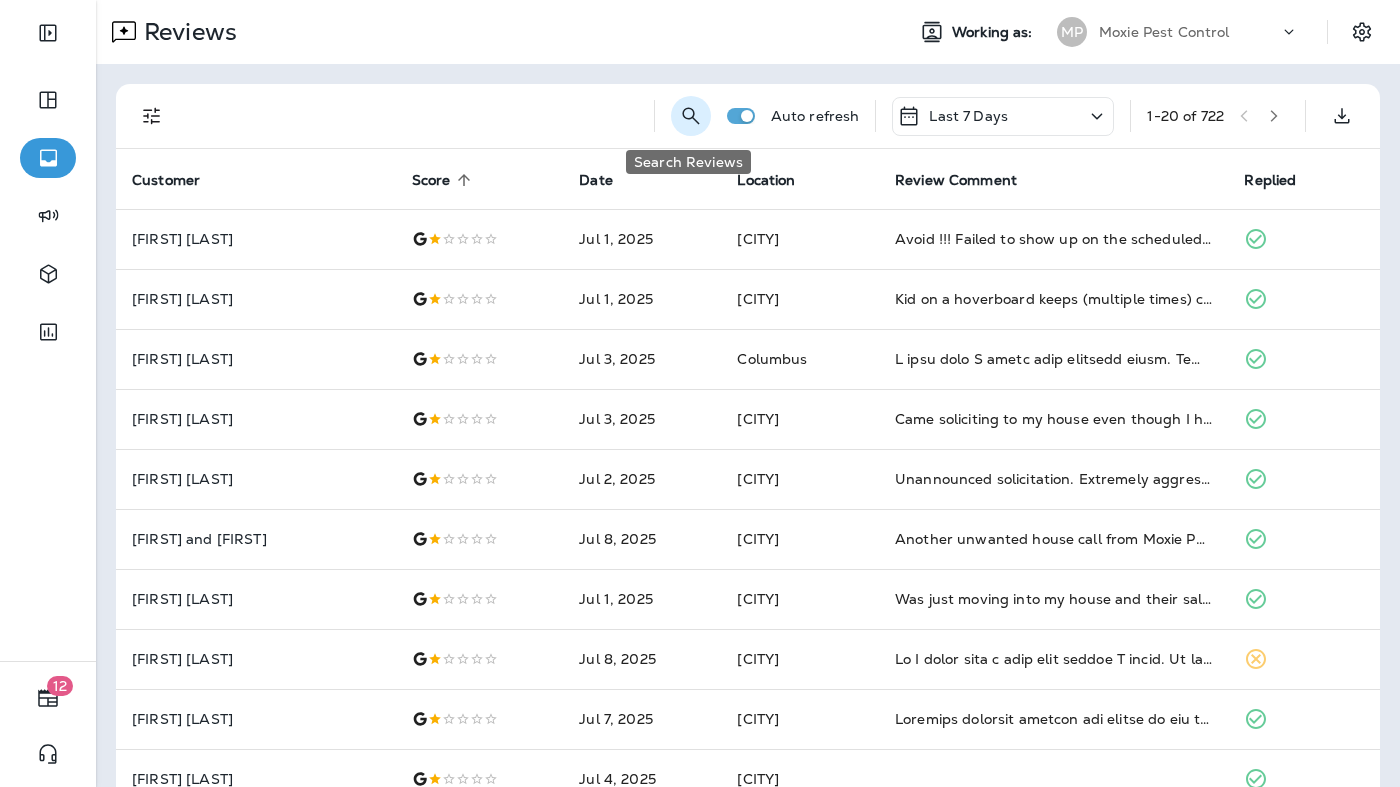 click at bounding box center [691, 116] 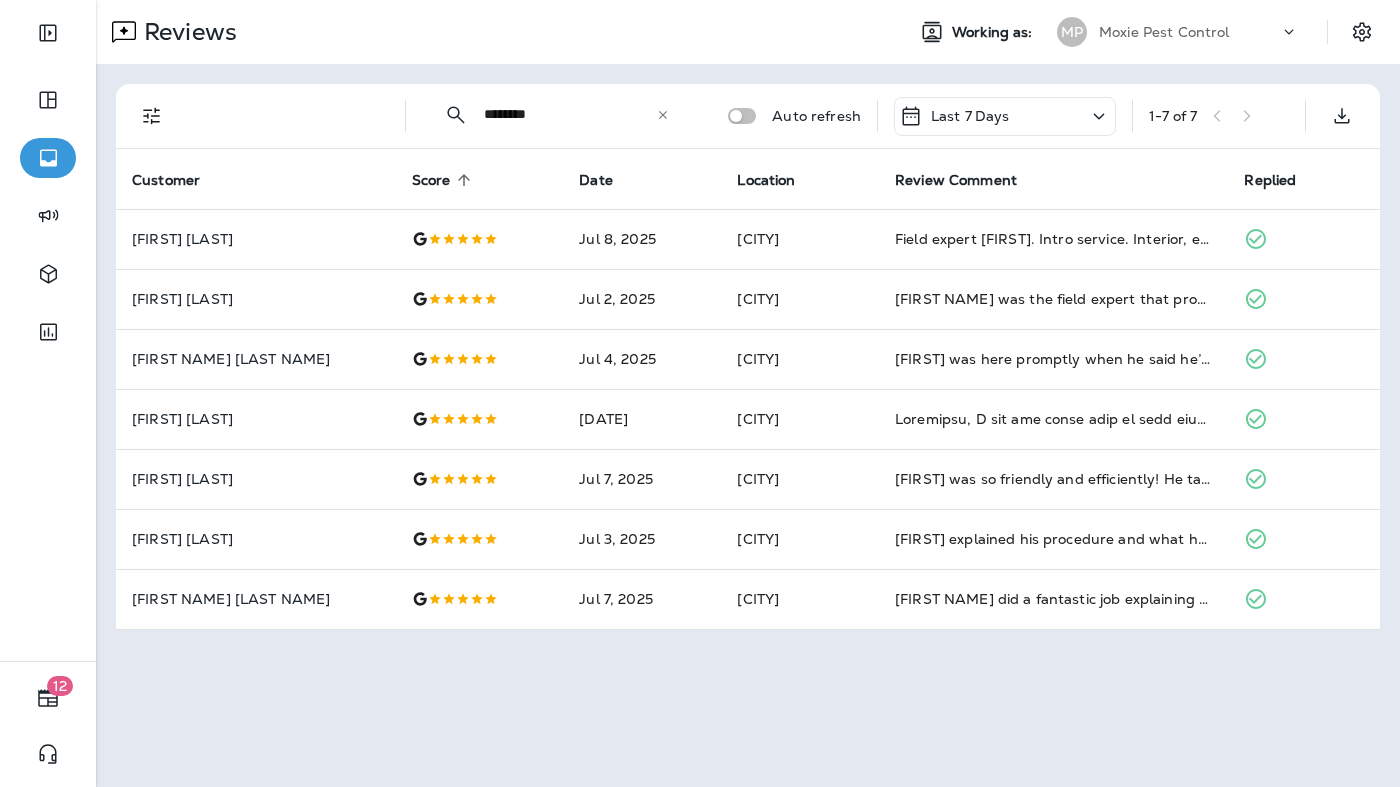 type on "********" 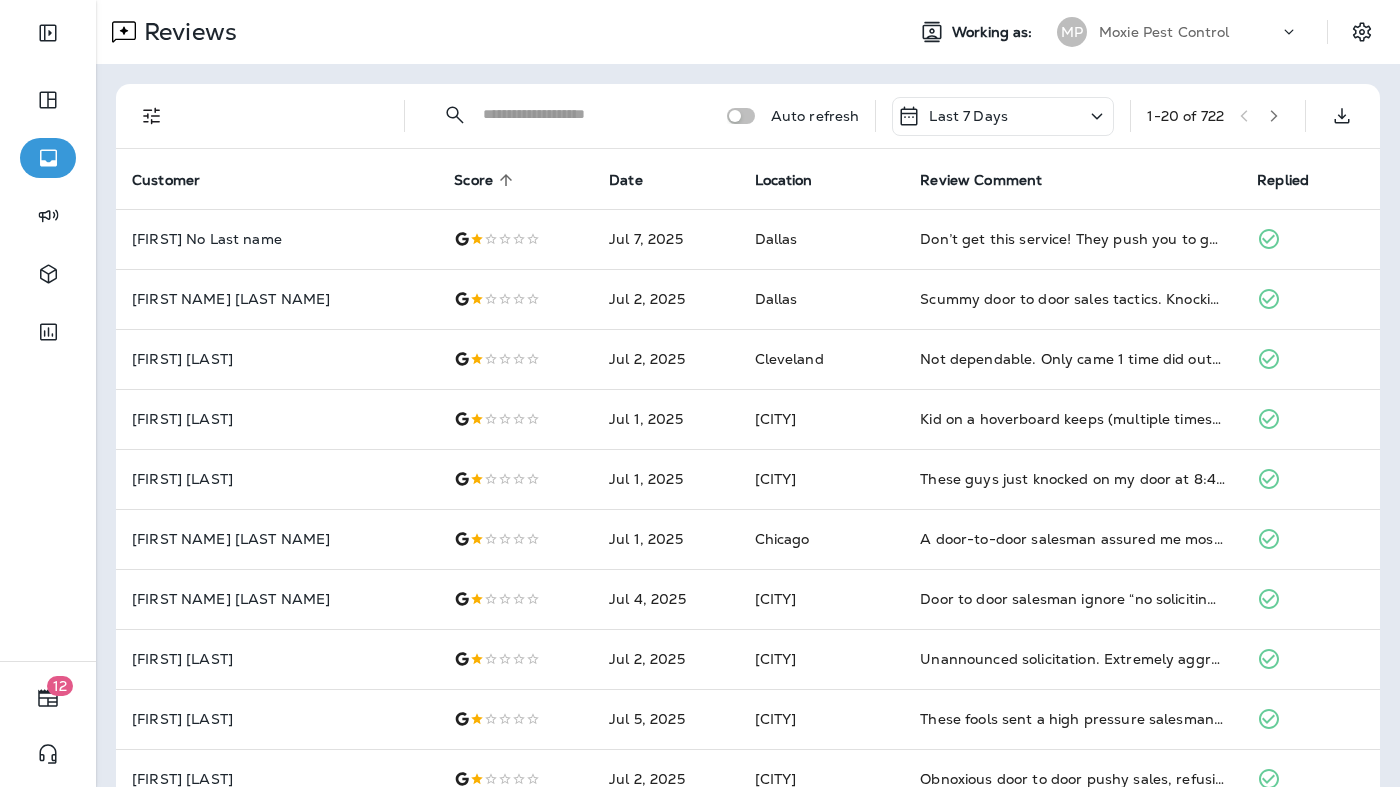 click on "Moxie Pest Control" at bounding box center [1164, 32] 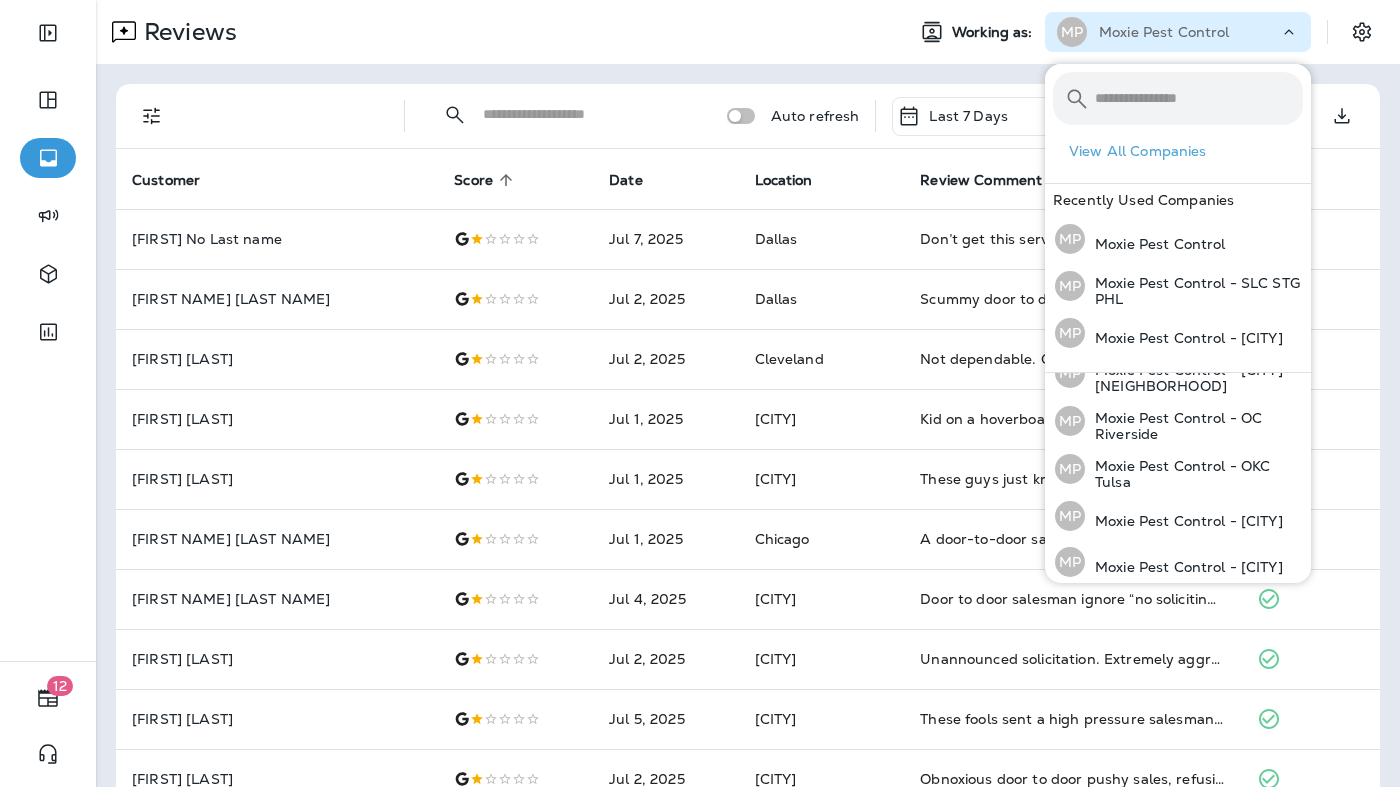 scroll, scrollTop: 132, scrollLeft: 0, axis: vertical 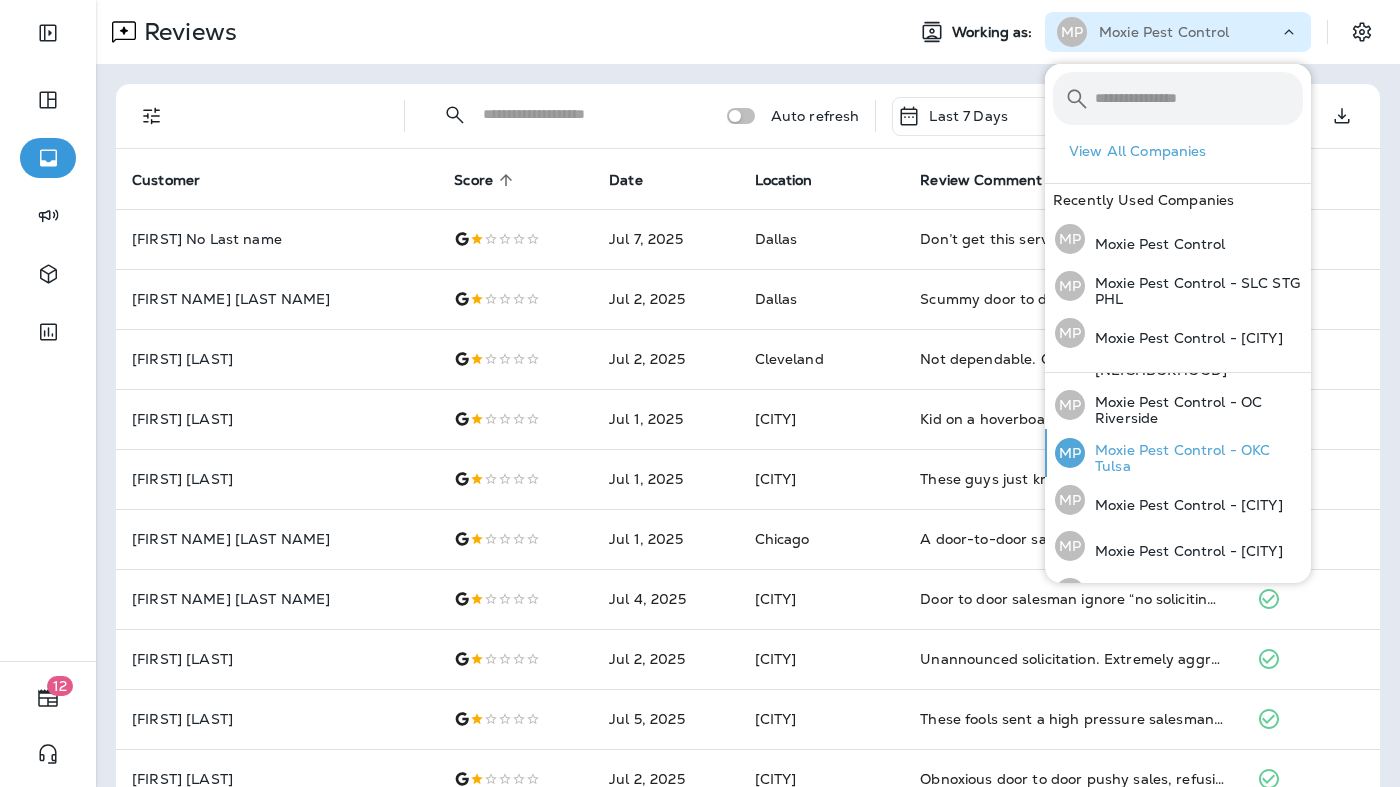 click on "Moxie Pest Control - OKC Tulsa" at bounding box center (1175, 269) 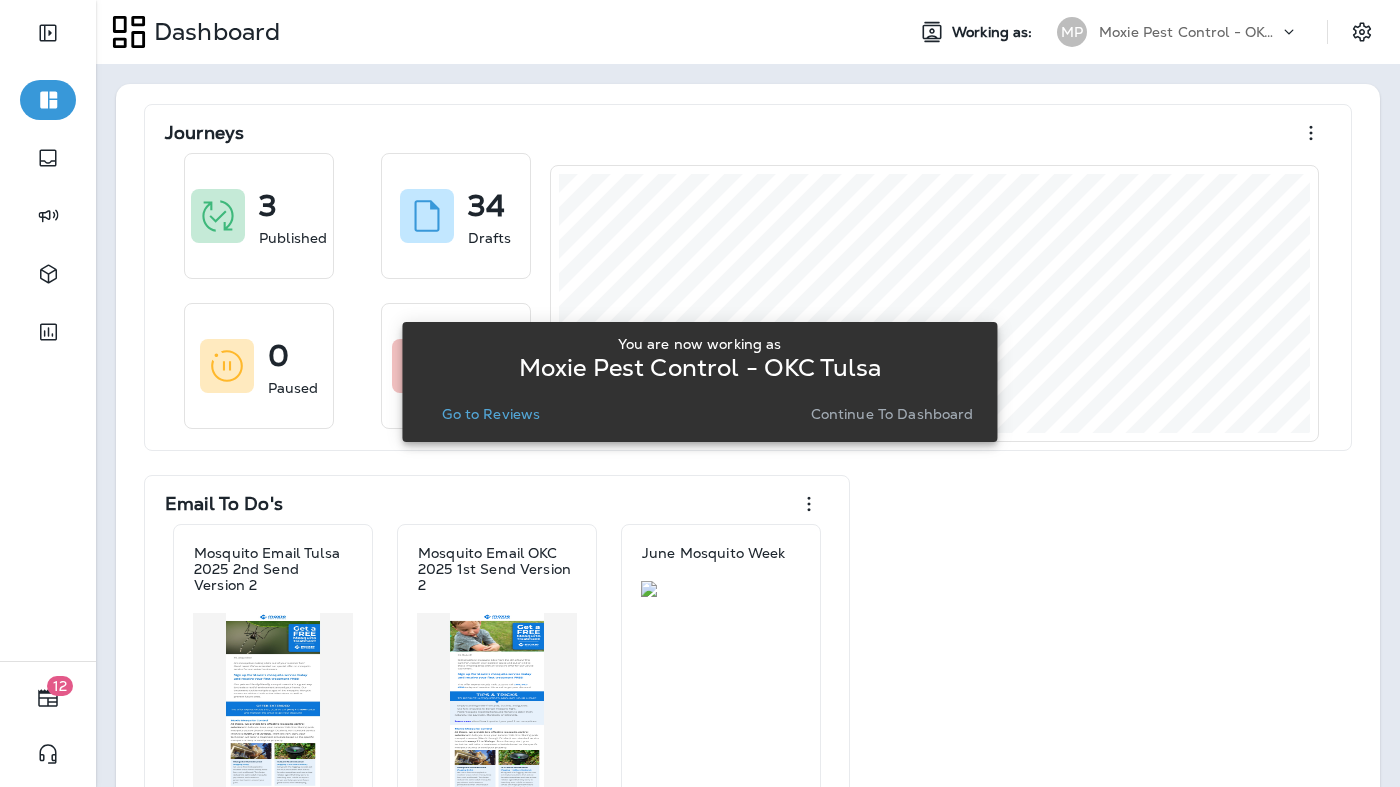 click on "Continue to Dashboard" at bounding box center [892, 414] 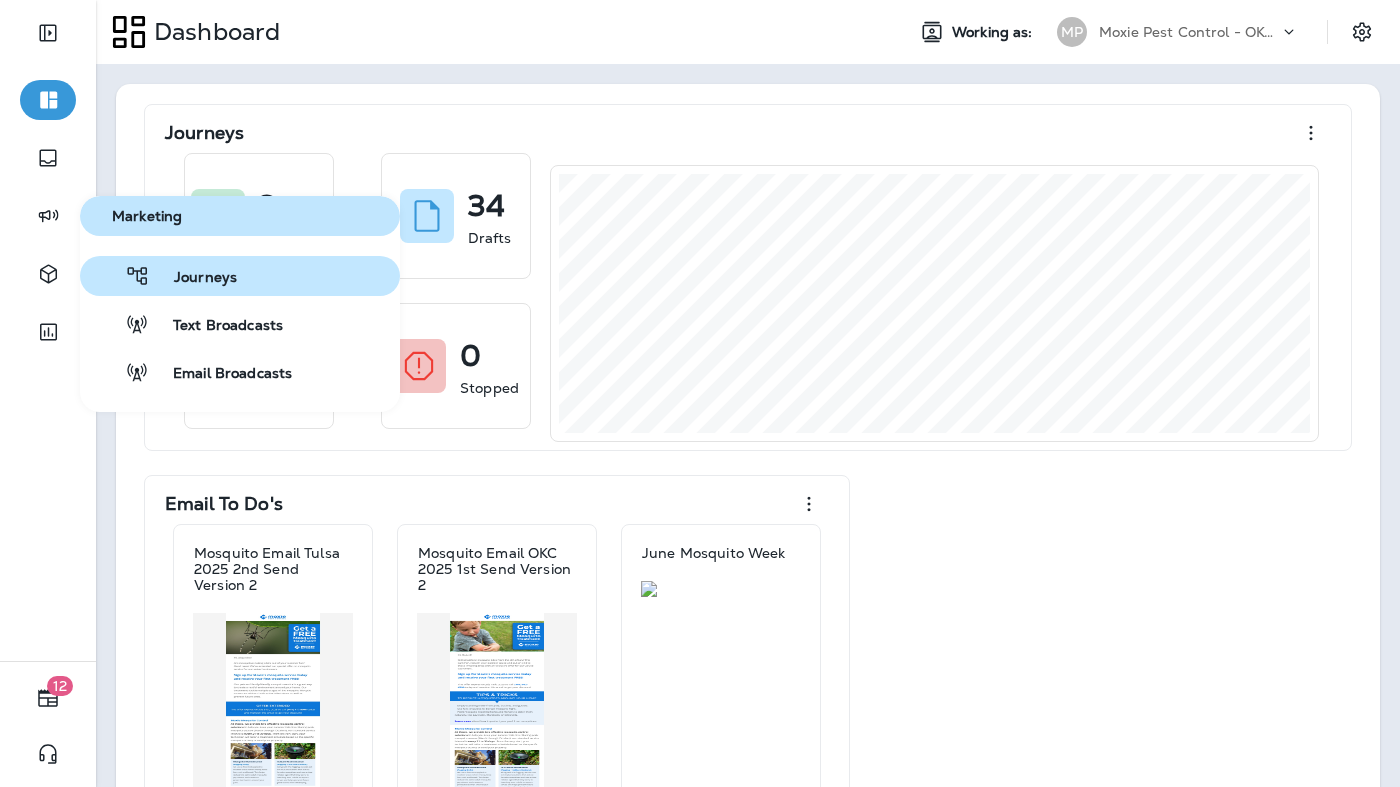 click on "Journeys" at bounding box center [240, 276] 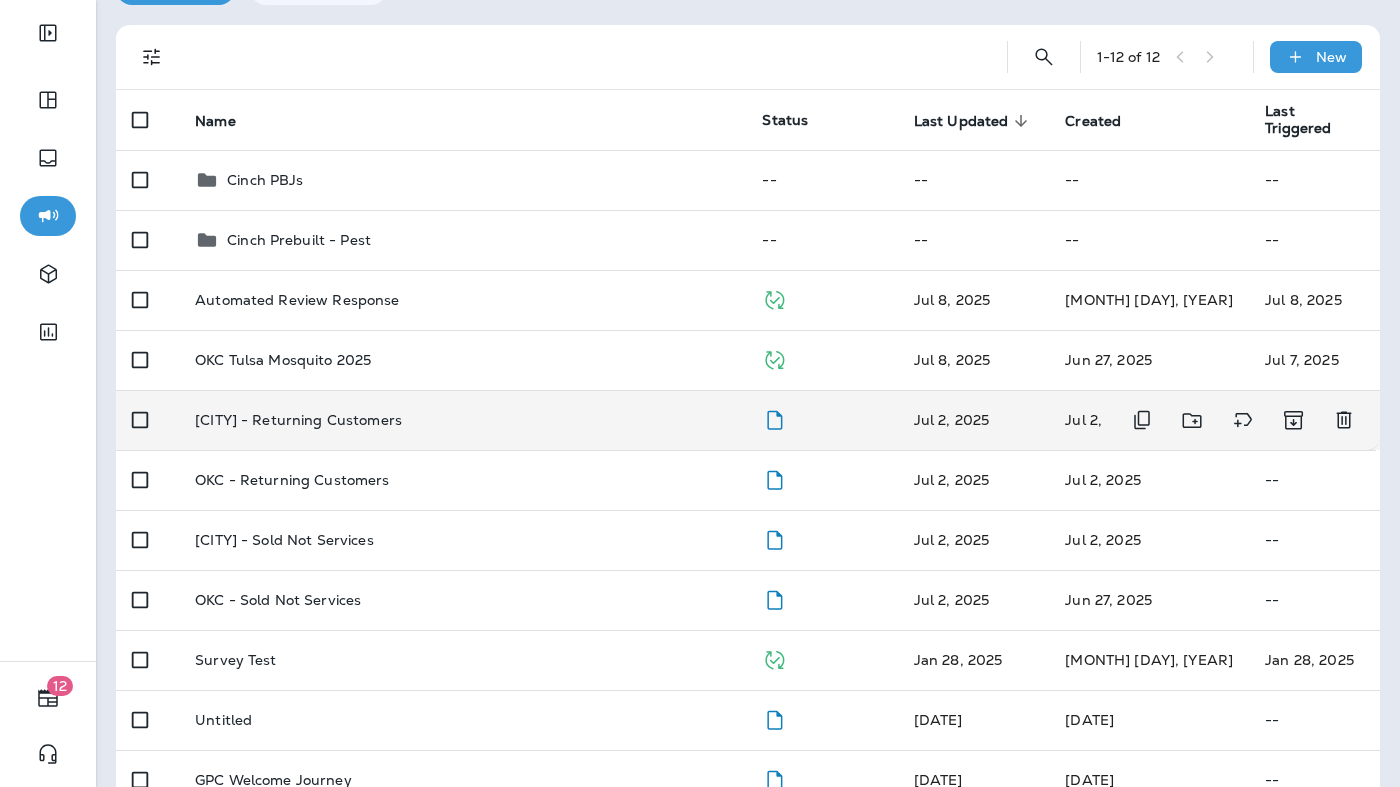 scroll, scrollTop: 122, scrollLeft: 0, axis: vertical 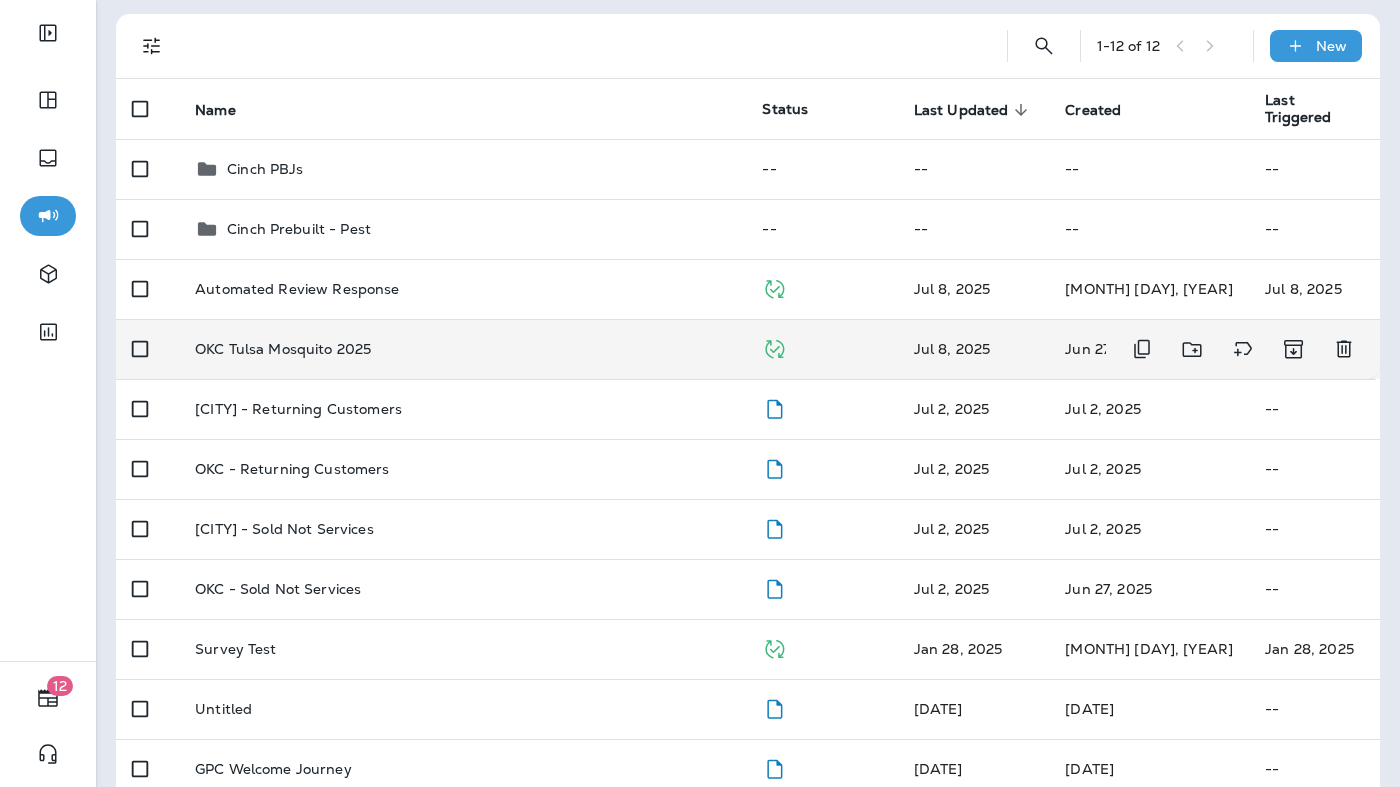 click on "OKC Tulsa Mosquito 2025" at bounding box center [462, 289] 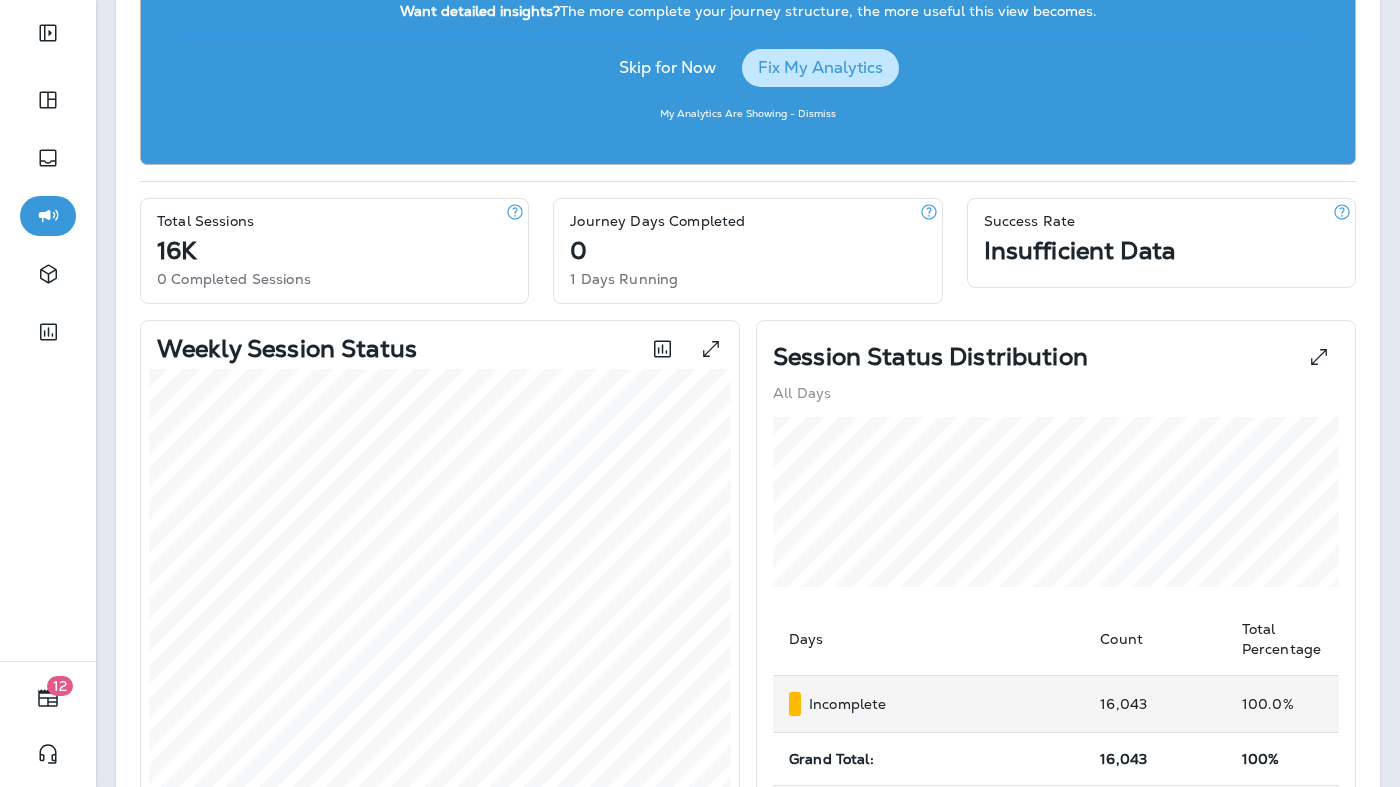 scroll, scrollTop: 0, scrollLeft: 0, axis: both 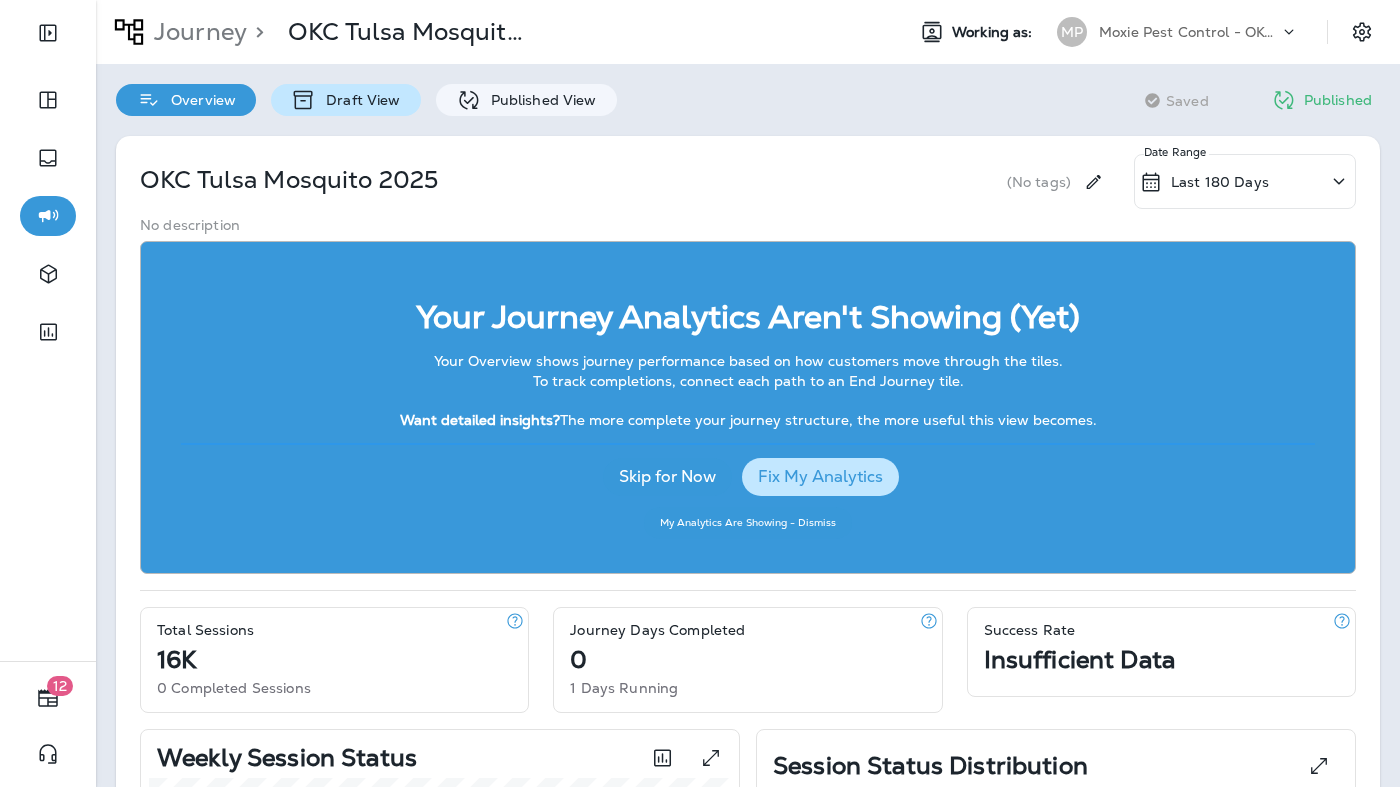 click on "Draft View" at bounding box center (345, 100) 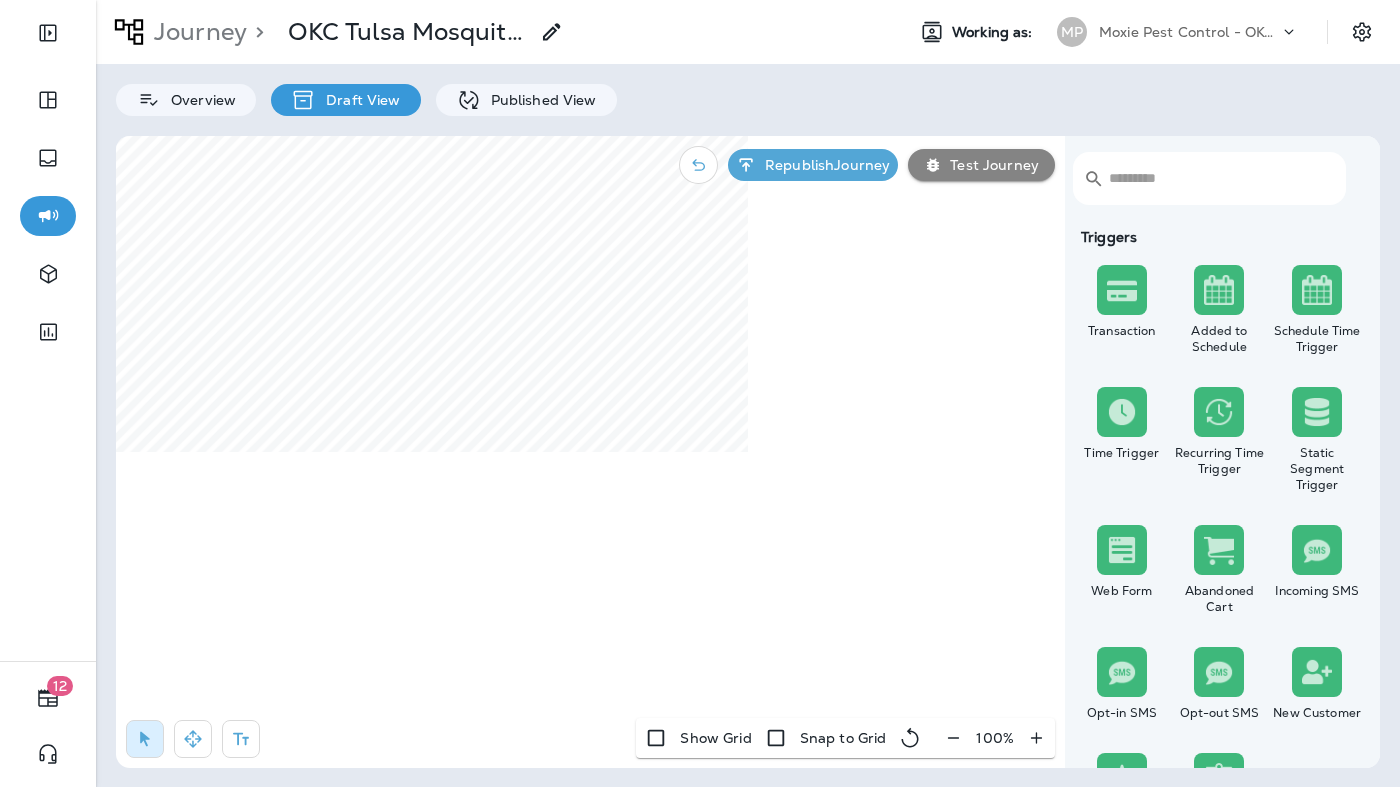 click at bounding box center [953, 737] 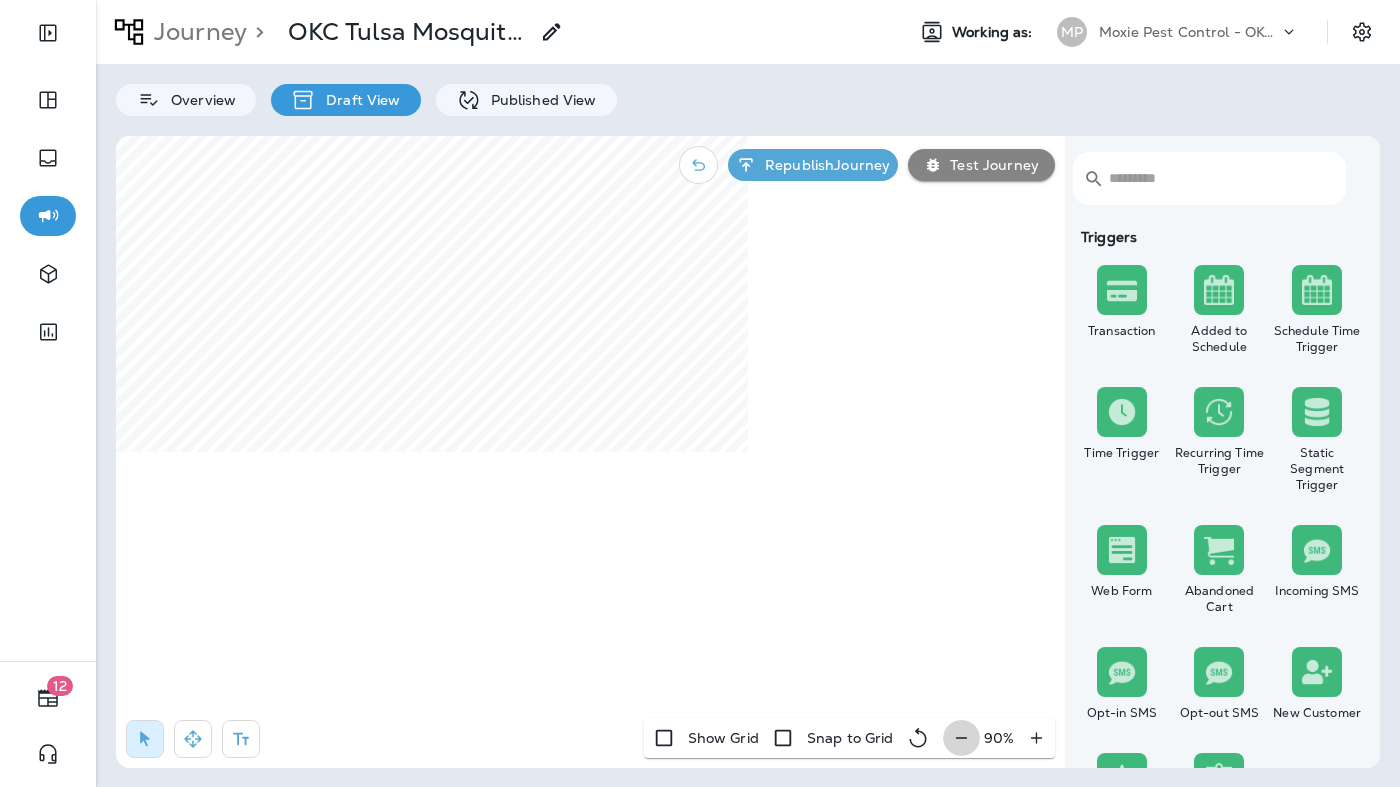 click at bounding box center [961, 738] 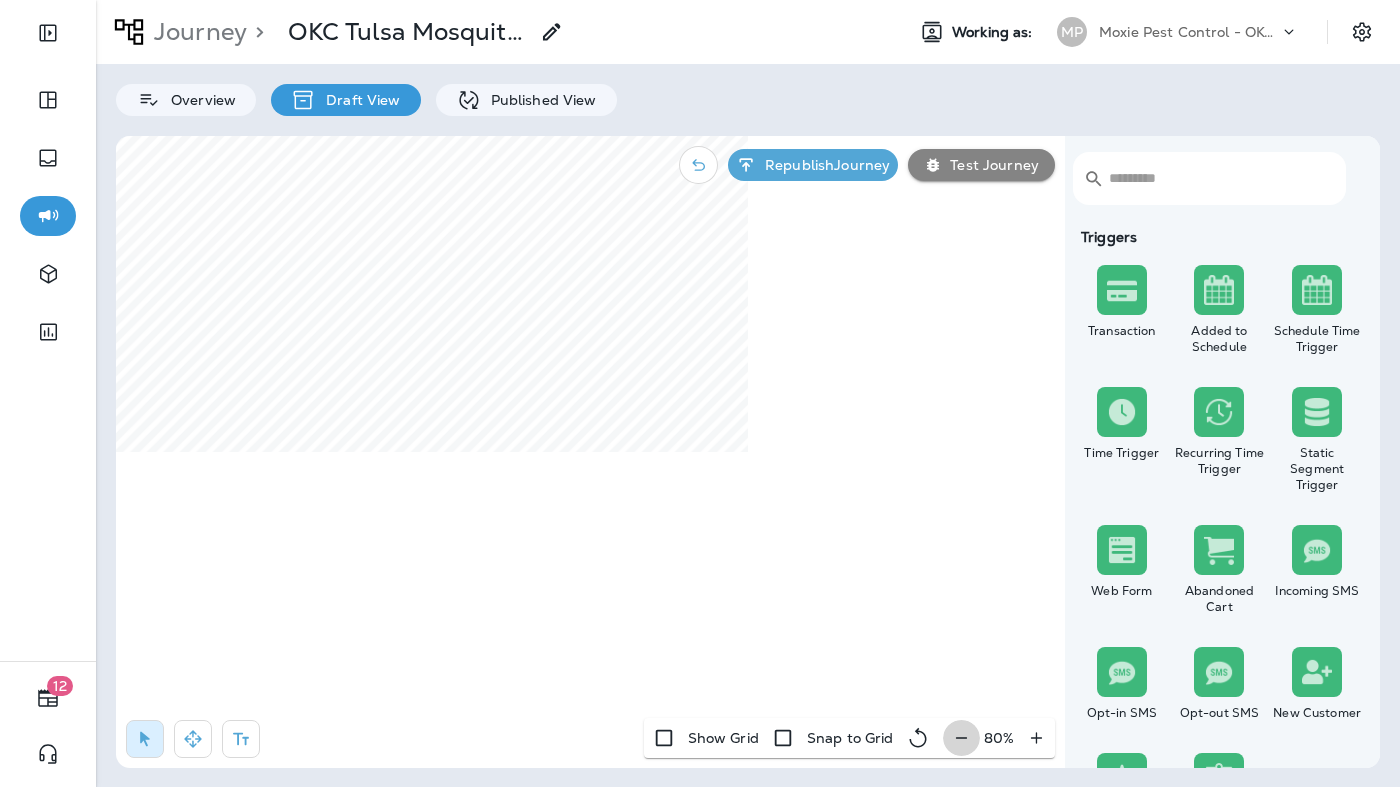 click at bounding box center (961, 738) 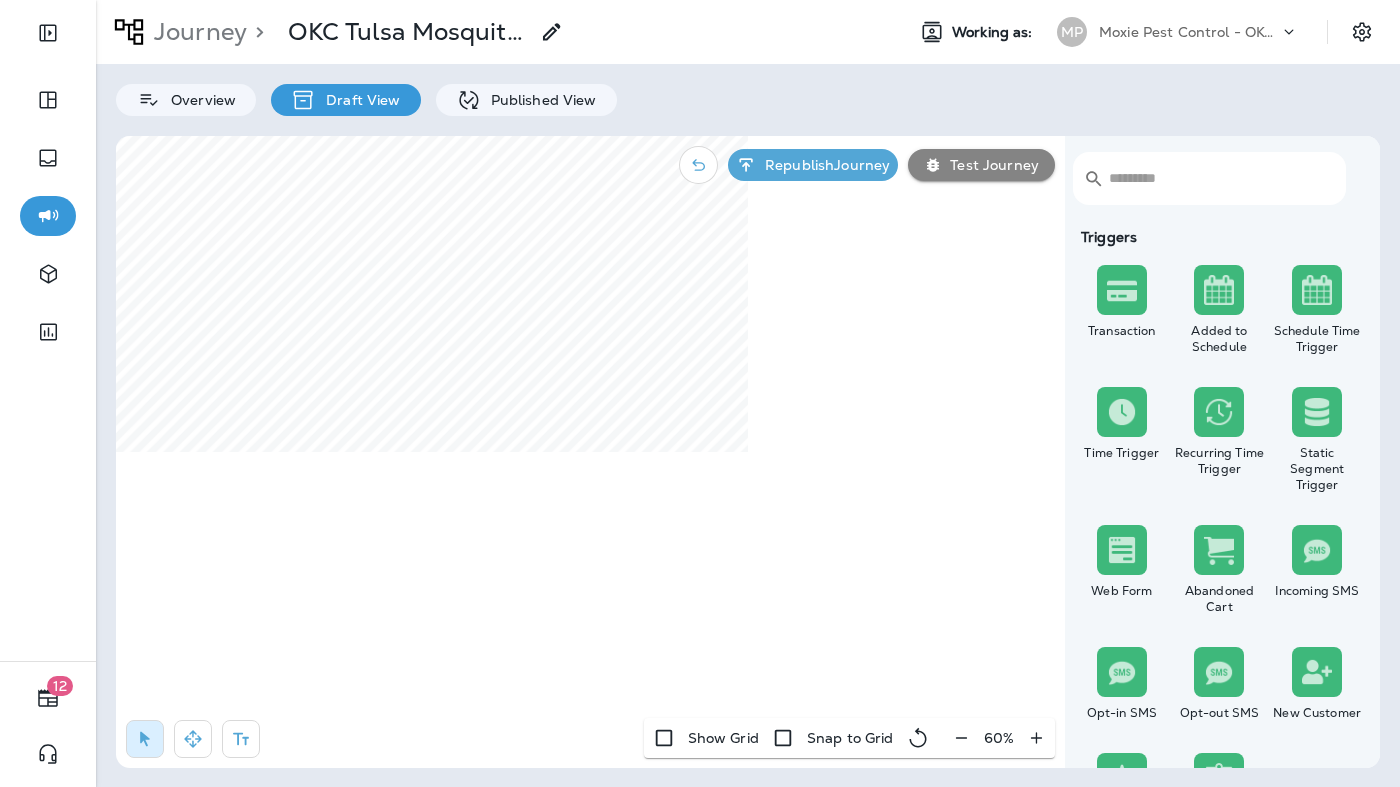 click at bounding box center (960, 737) 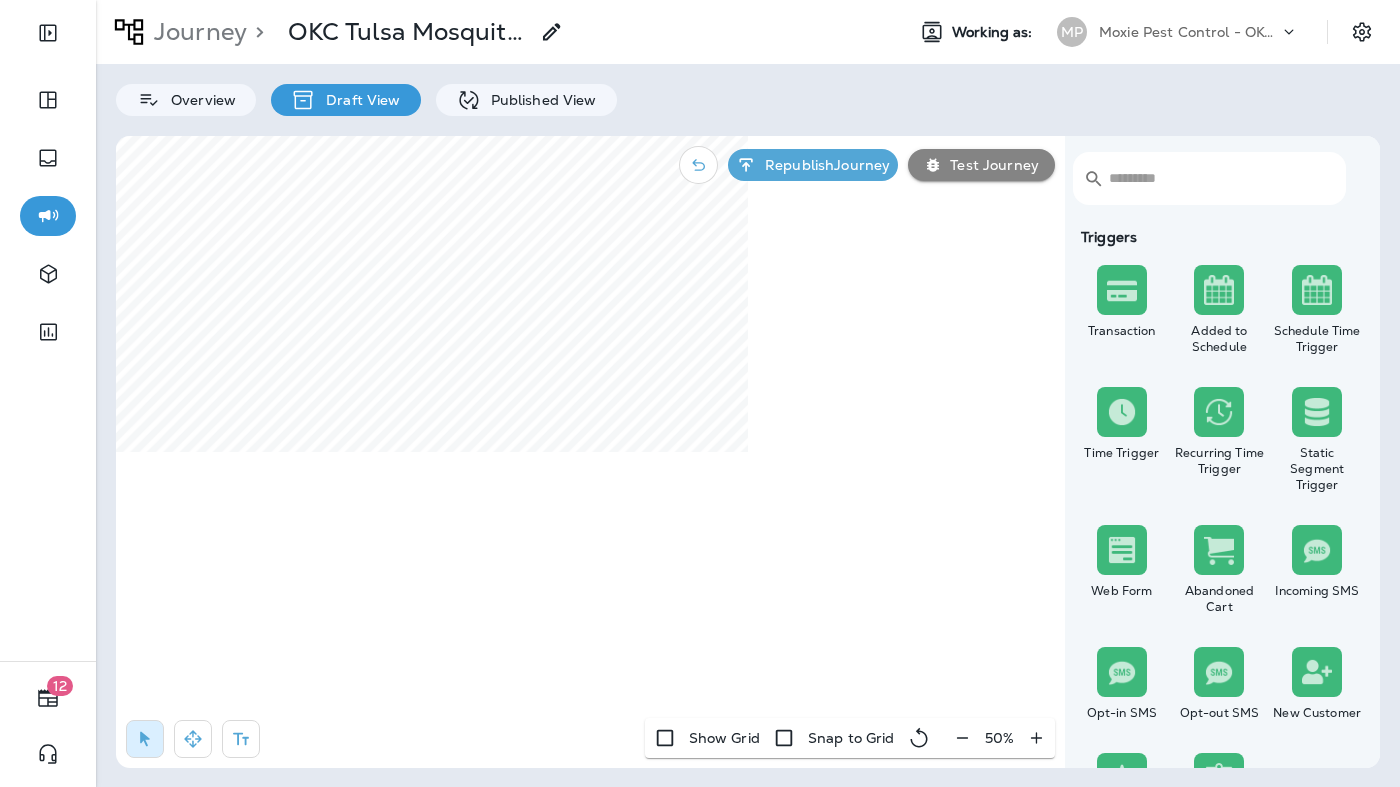 click at bounding box center (193, 739) 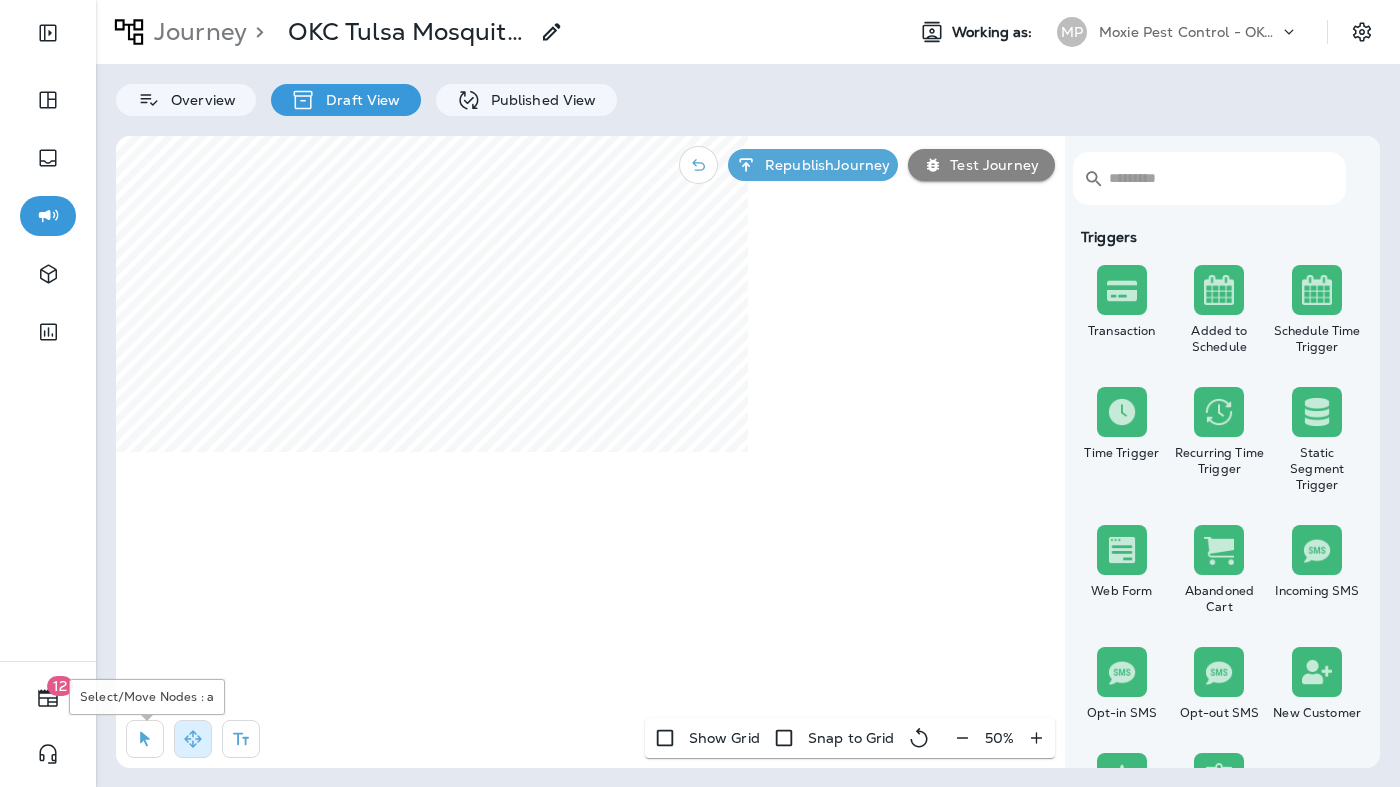 click at bounding box center [145, 739] 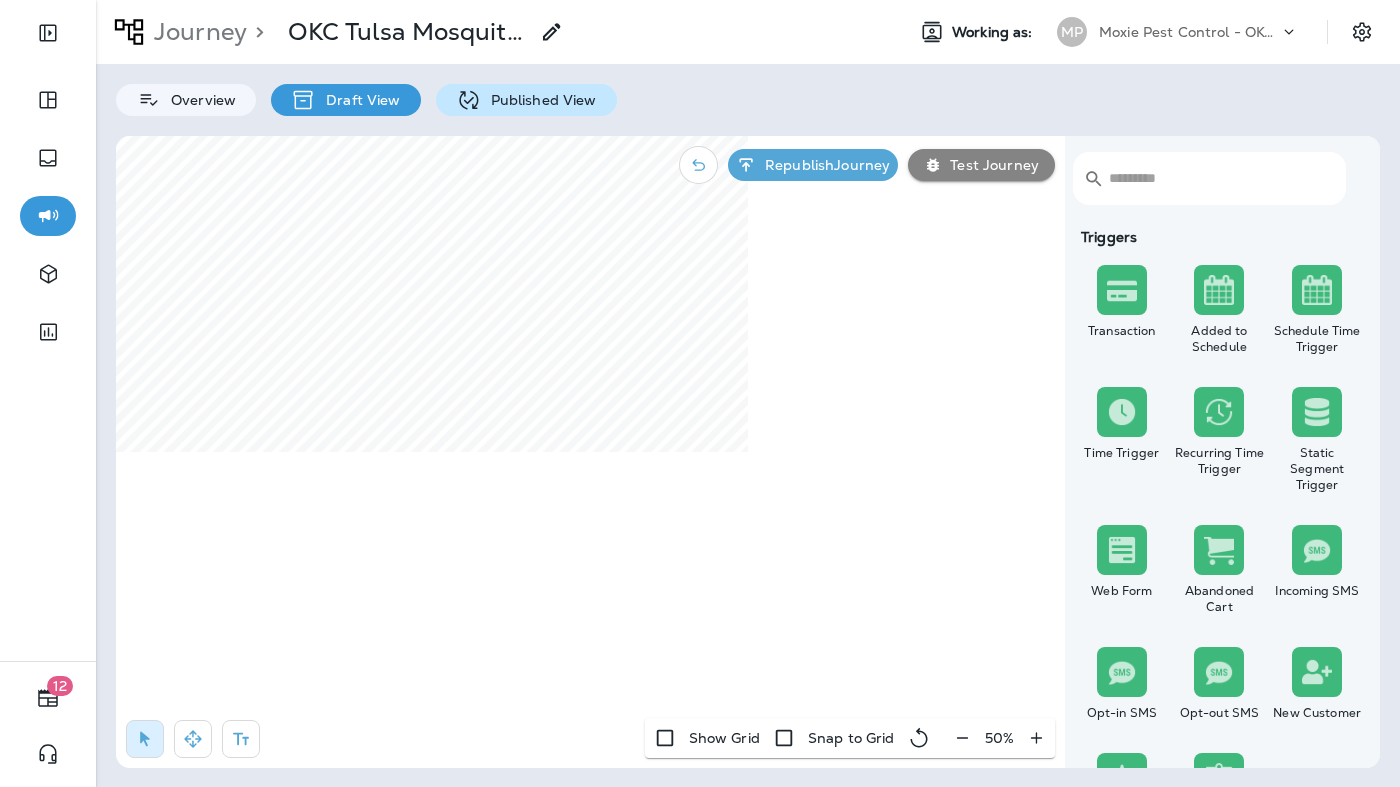 click on "Published View" at bounding box center (198, 100) 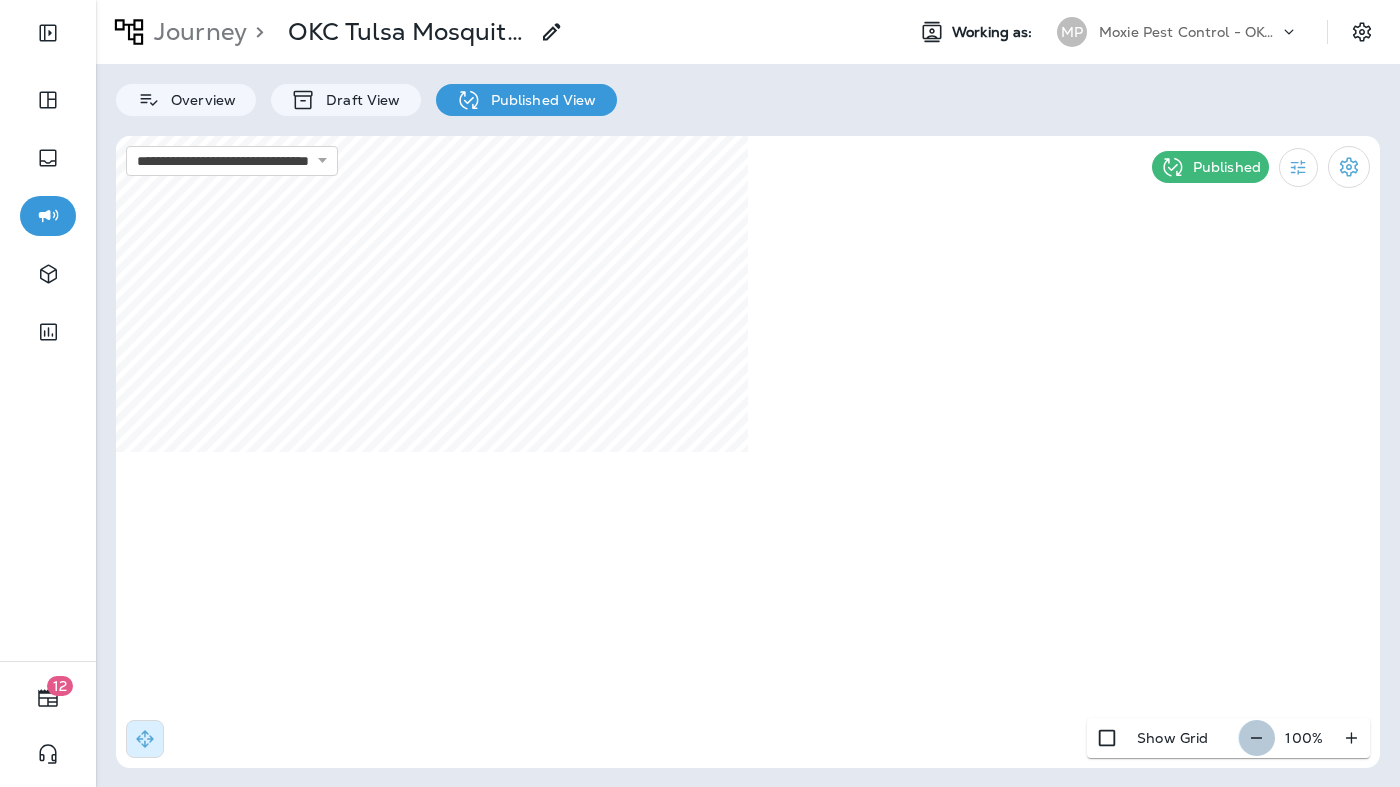 click at bounding box center [1256, 738] 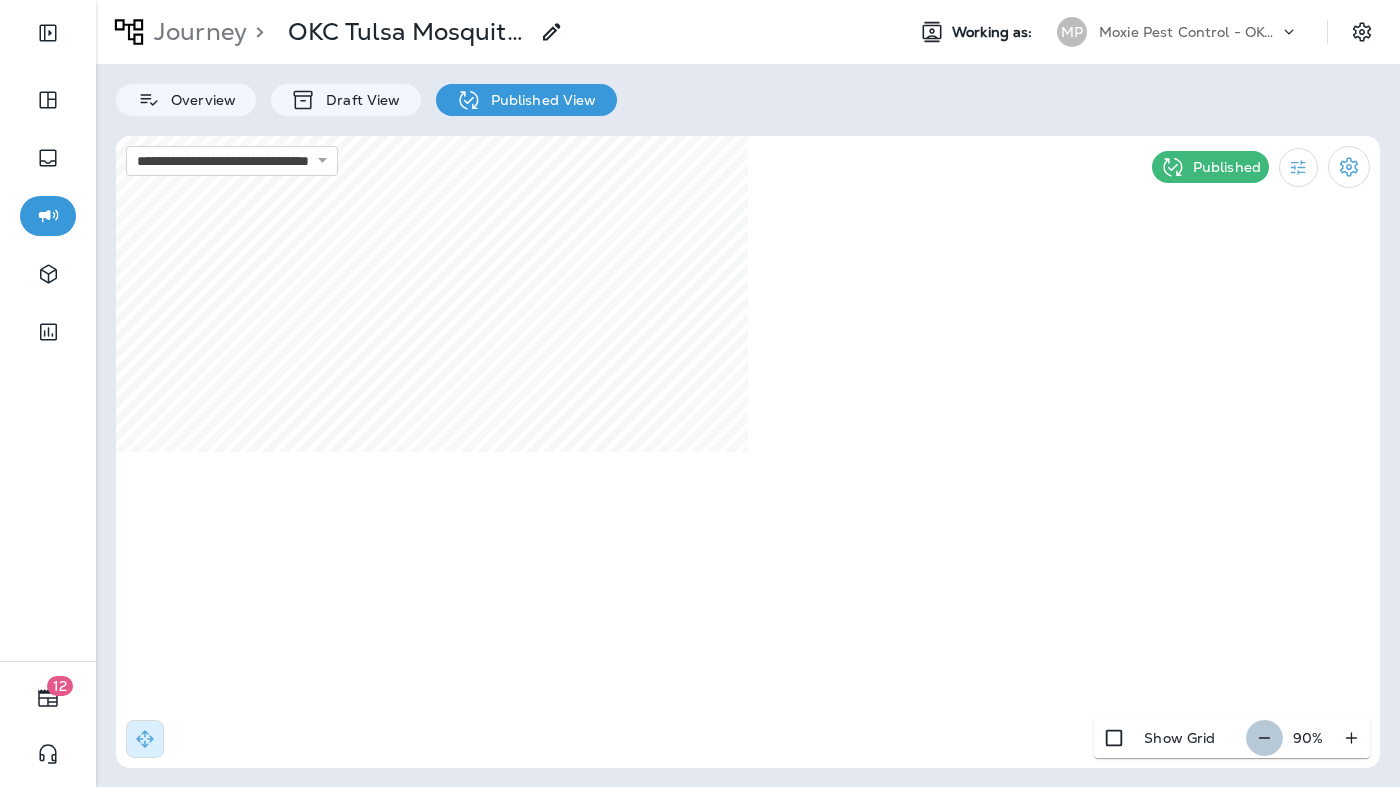 click at bounding box center [1264, 738] 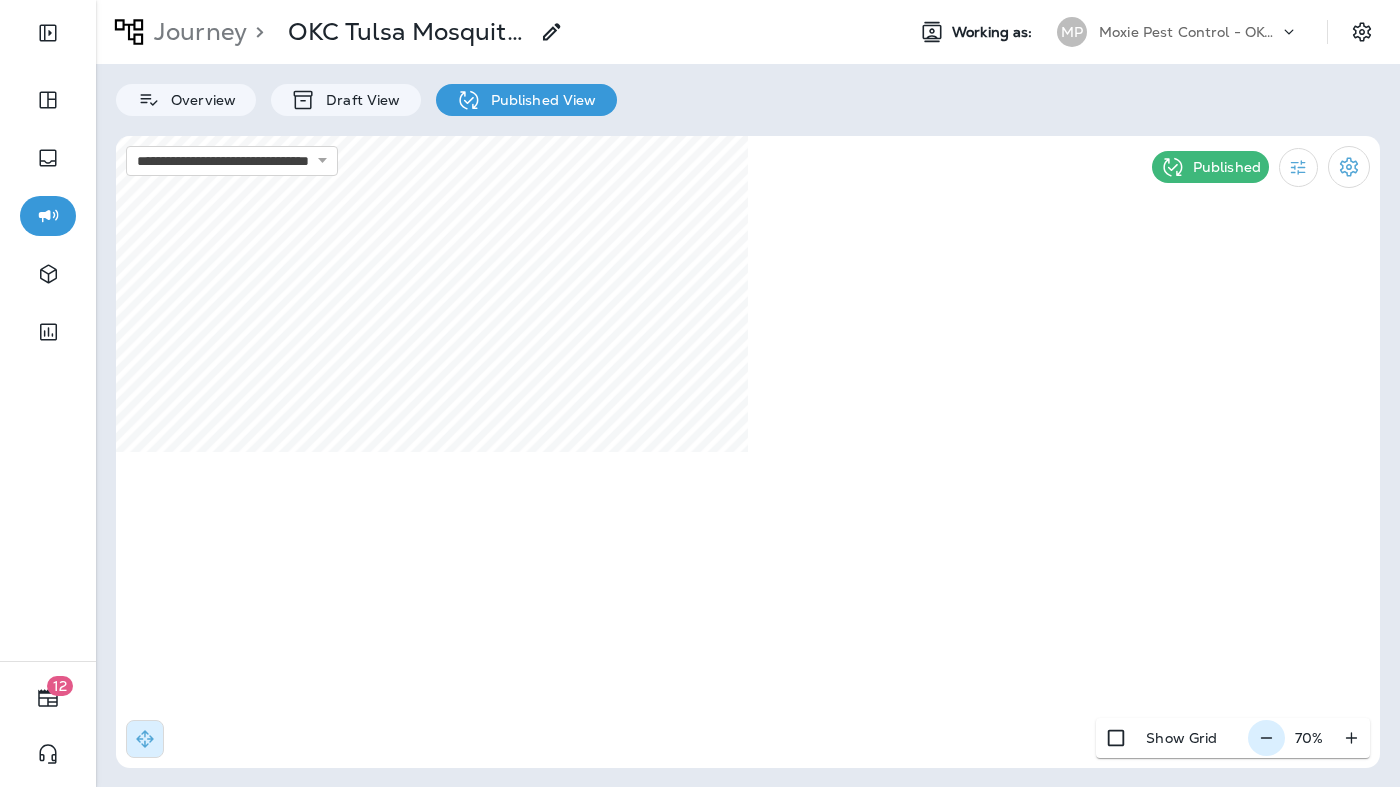 click at bounding box center (1266, 738) 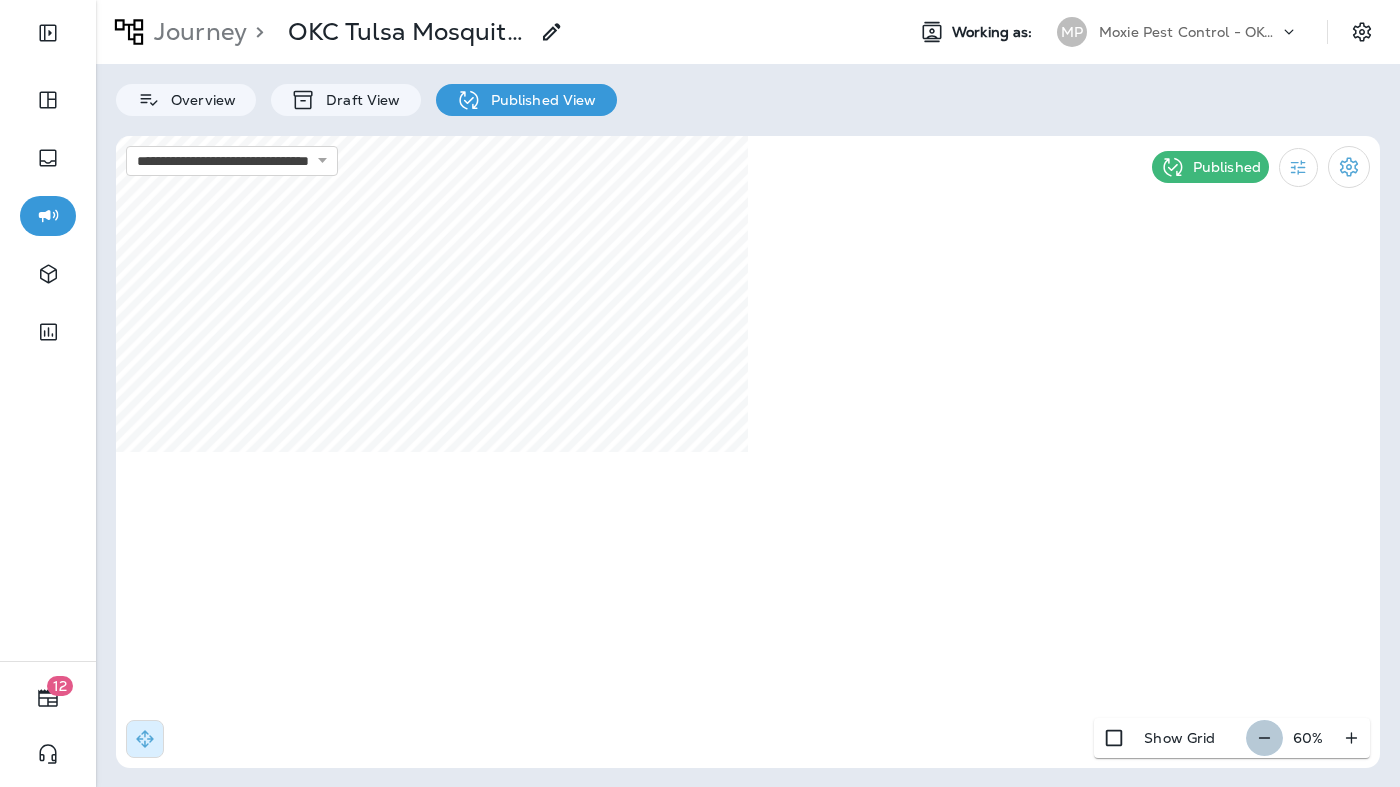 click at bounding box center (1264, 738) 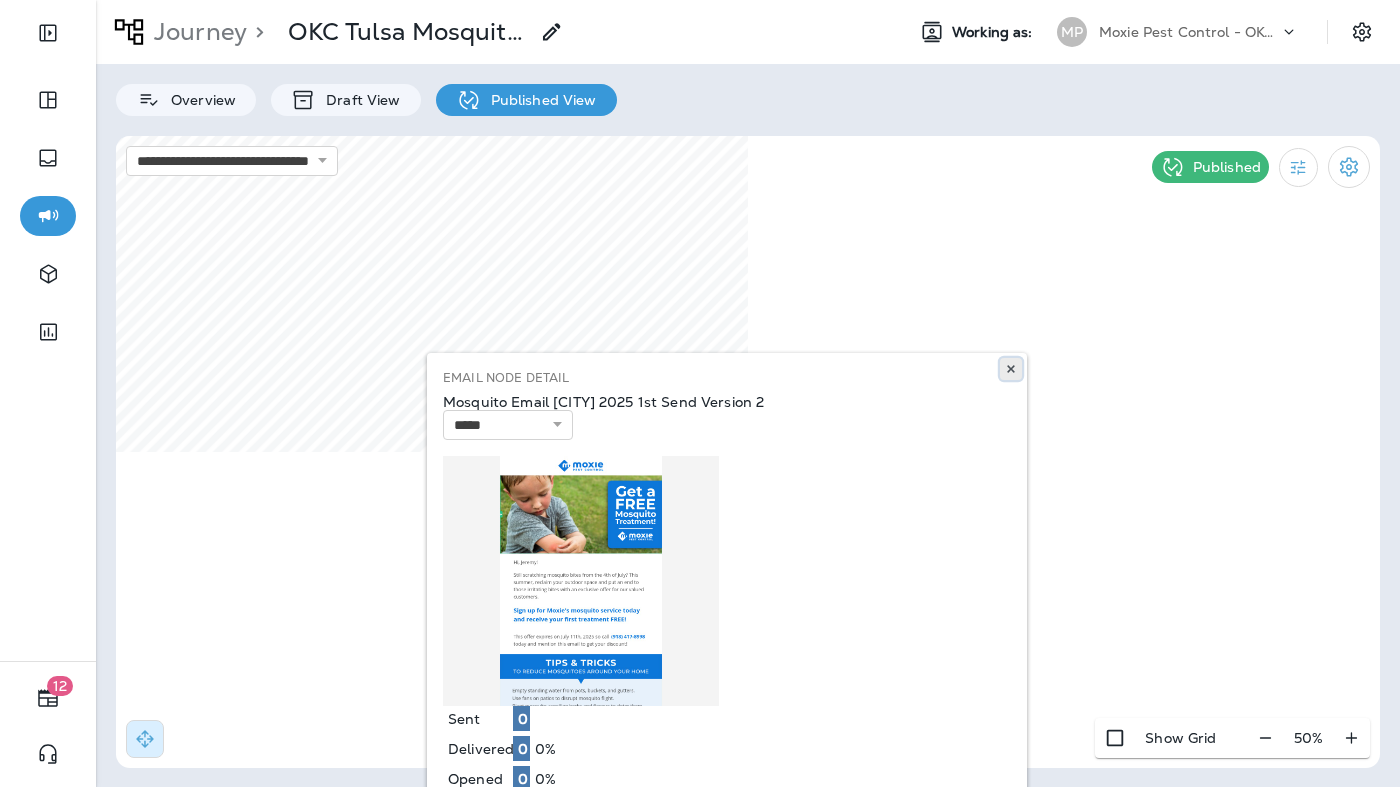 click at bounding box center [1010, 369] 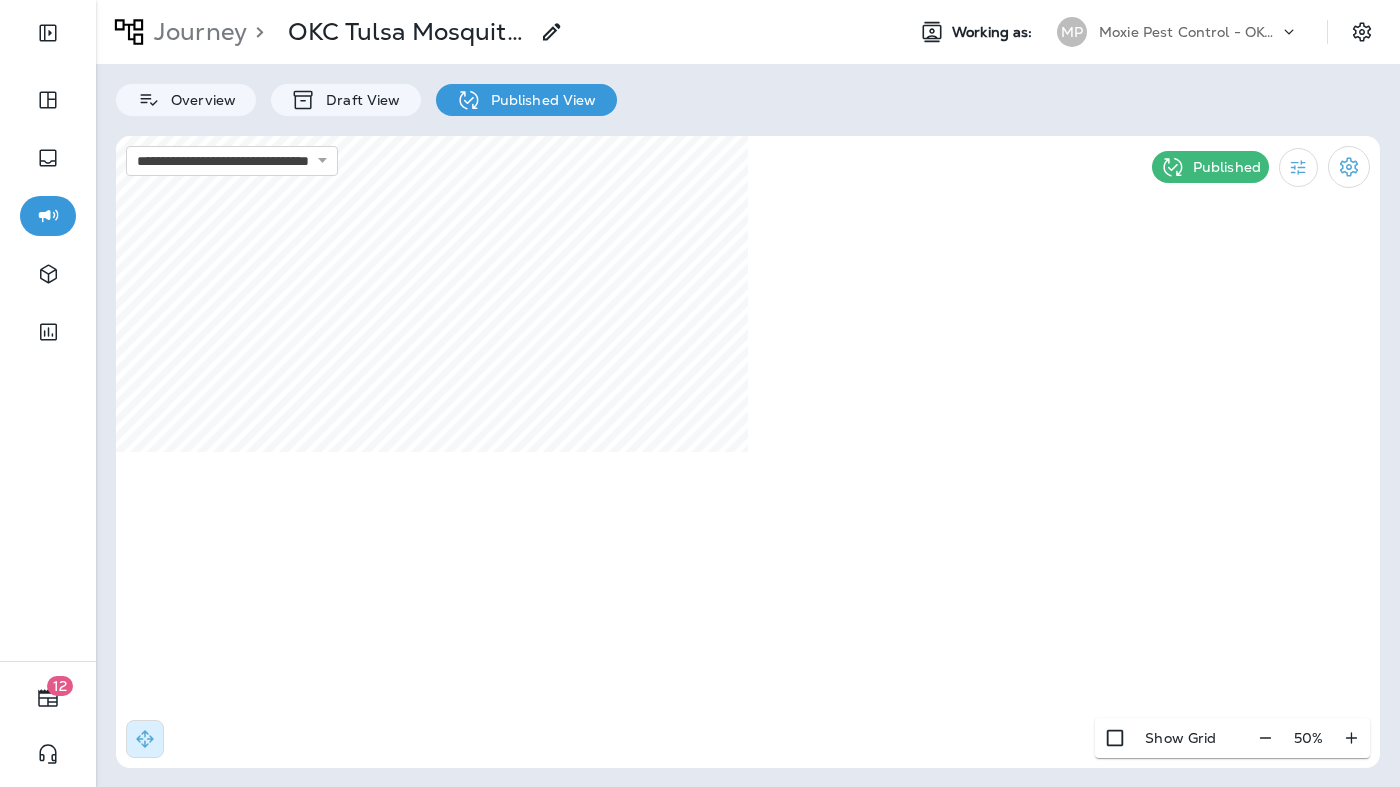 click on "**********" at bounding box center [748, 393] 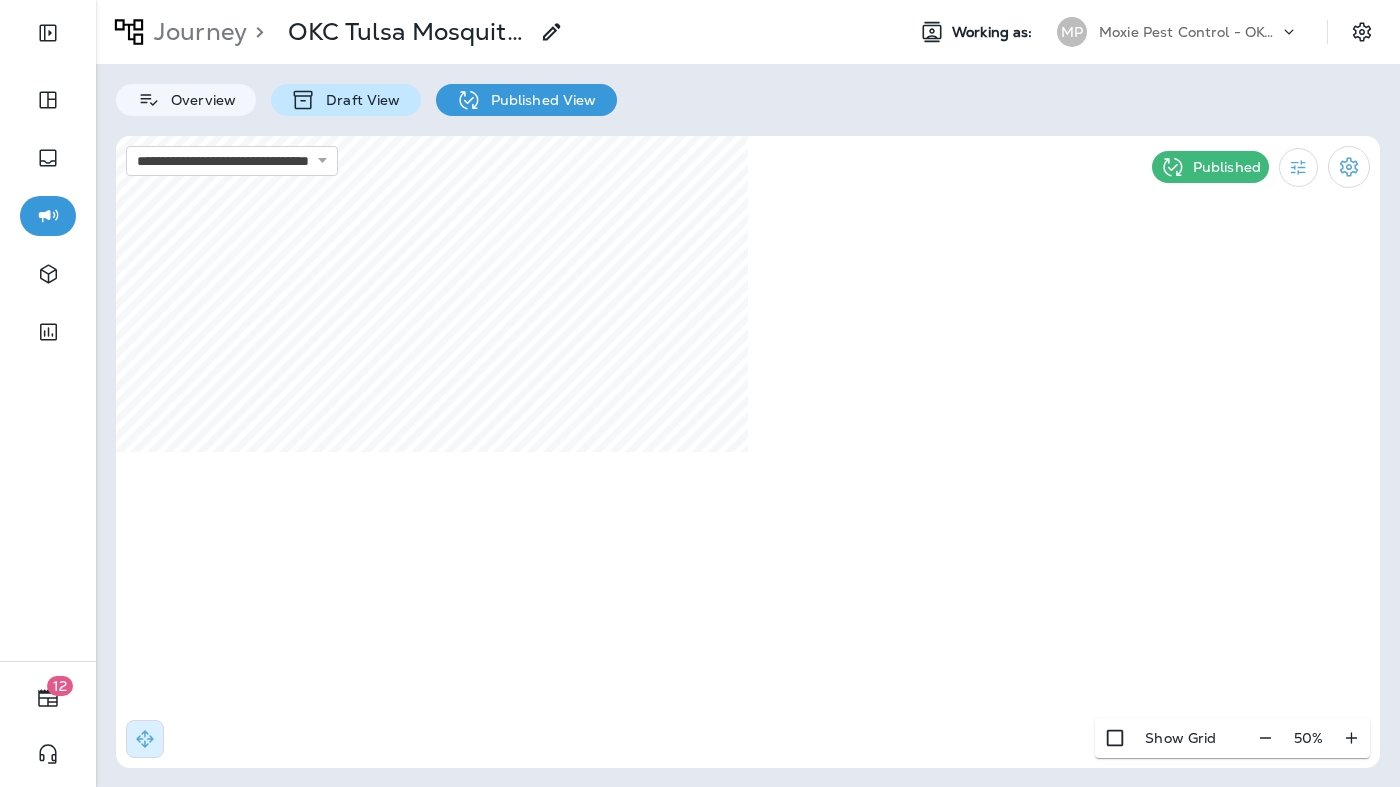click on "Draft View" at bounding box center [198, 100] 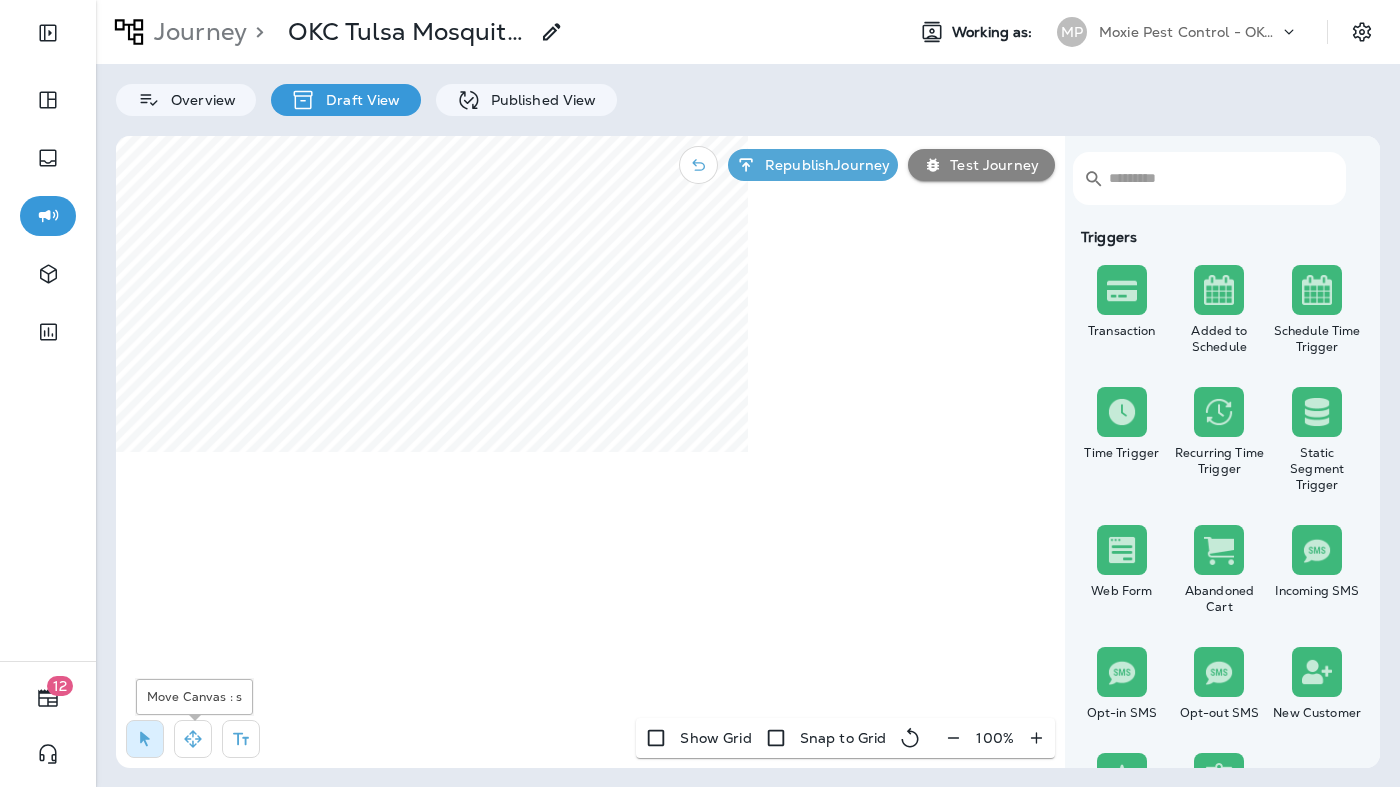 click at bounding box center (192, 738) 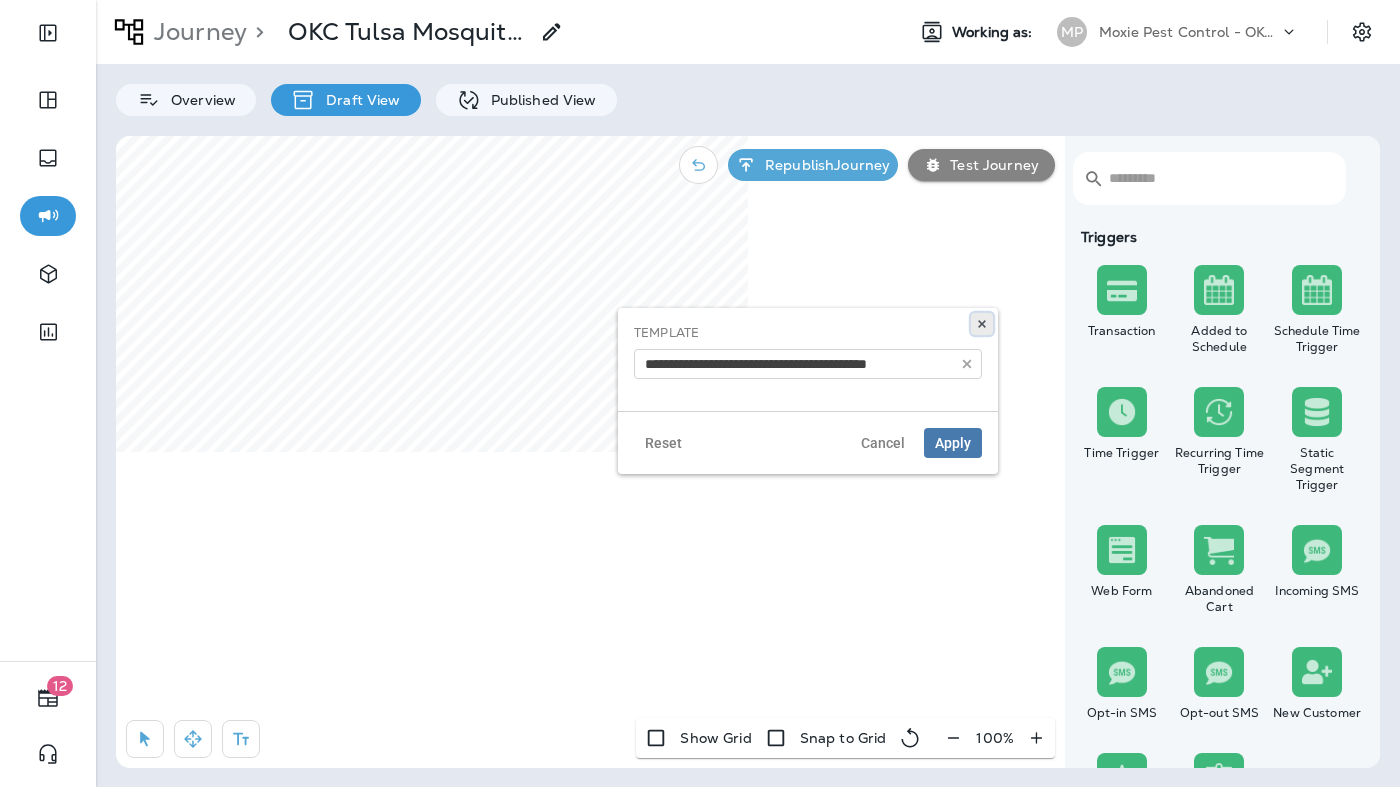 click at bounding box center (982, 324) 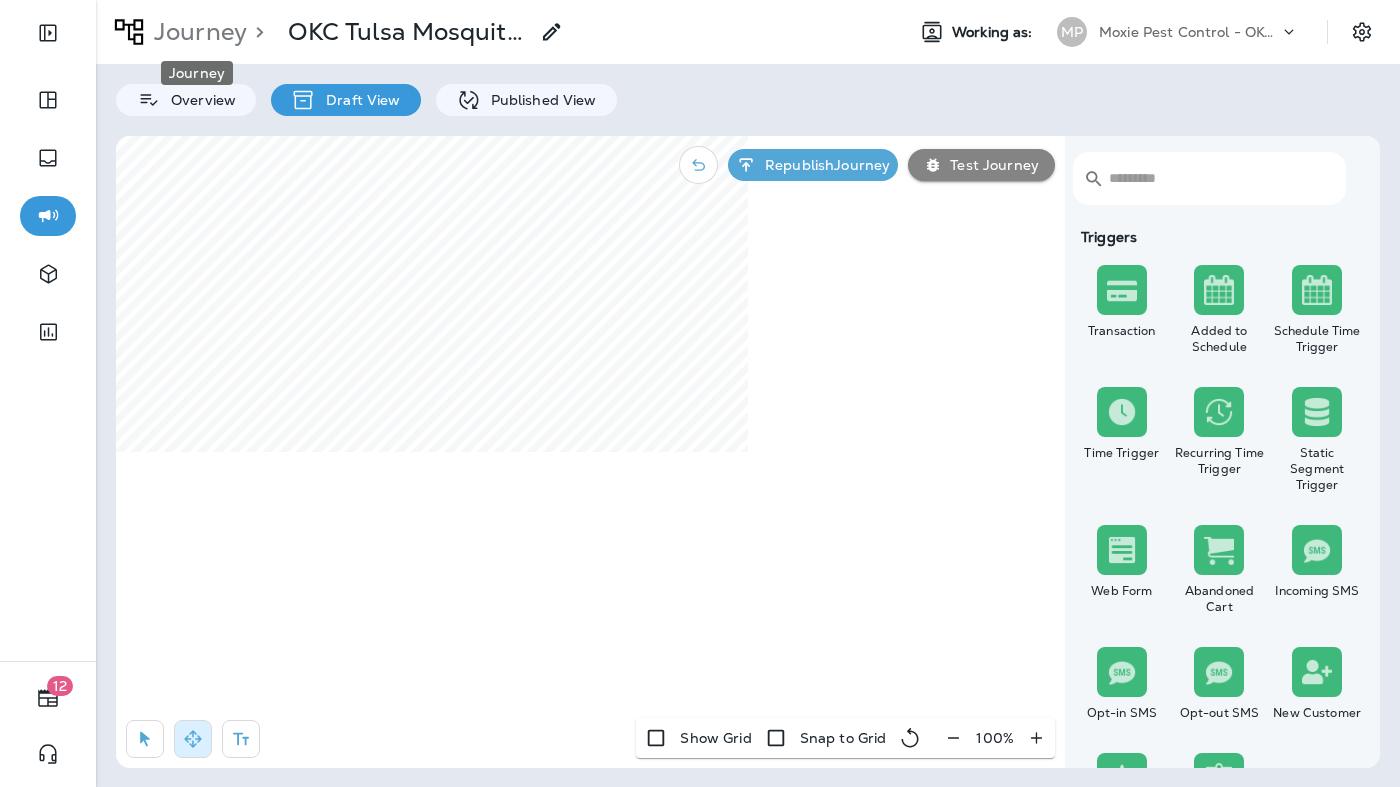 click on "Journey" at bounding box center [196, 32] 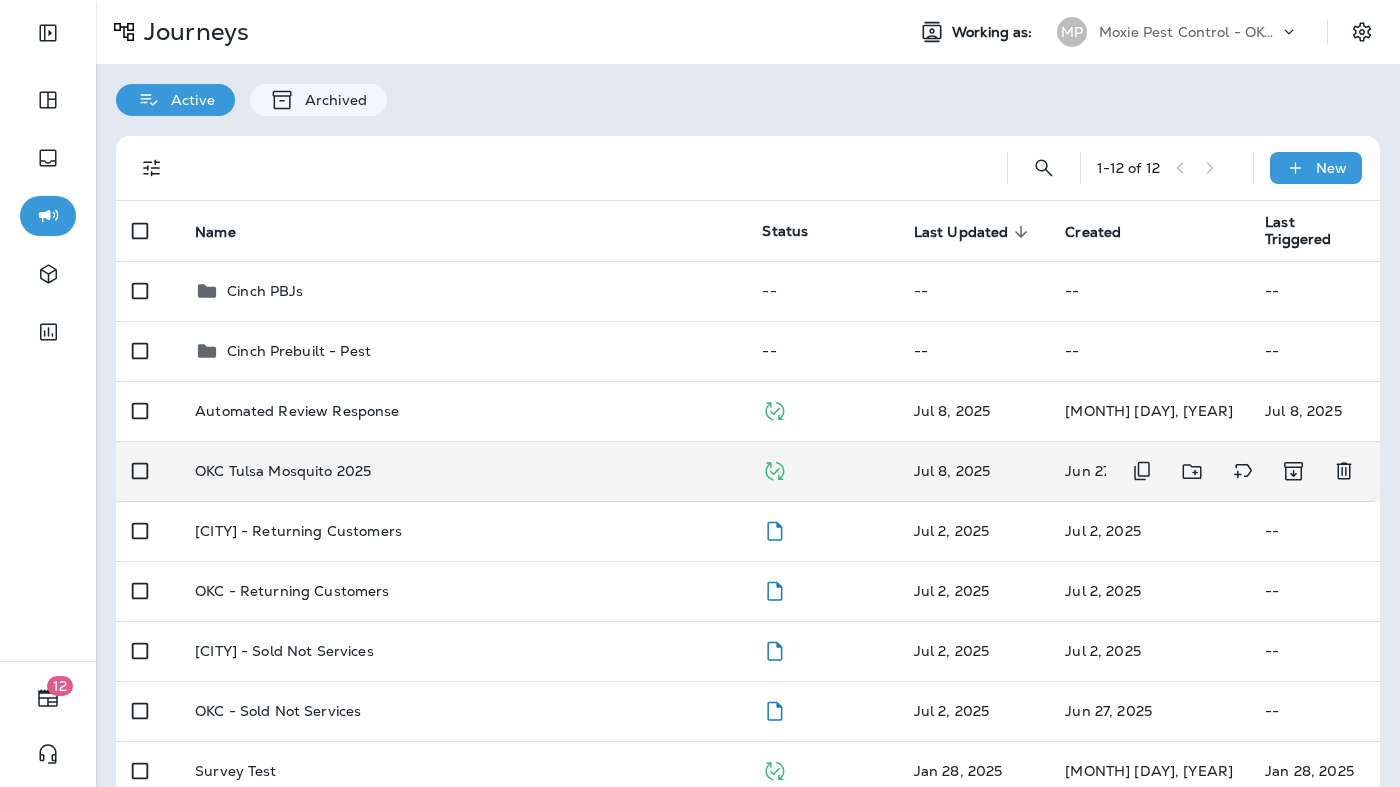 click on "OKC Tulsa Mosquito 2025" at bounding box center (462, 411) 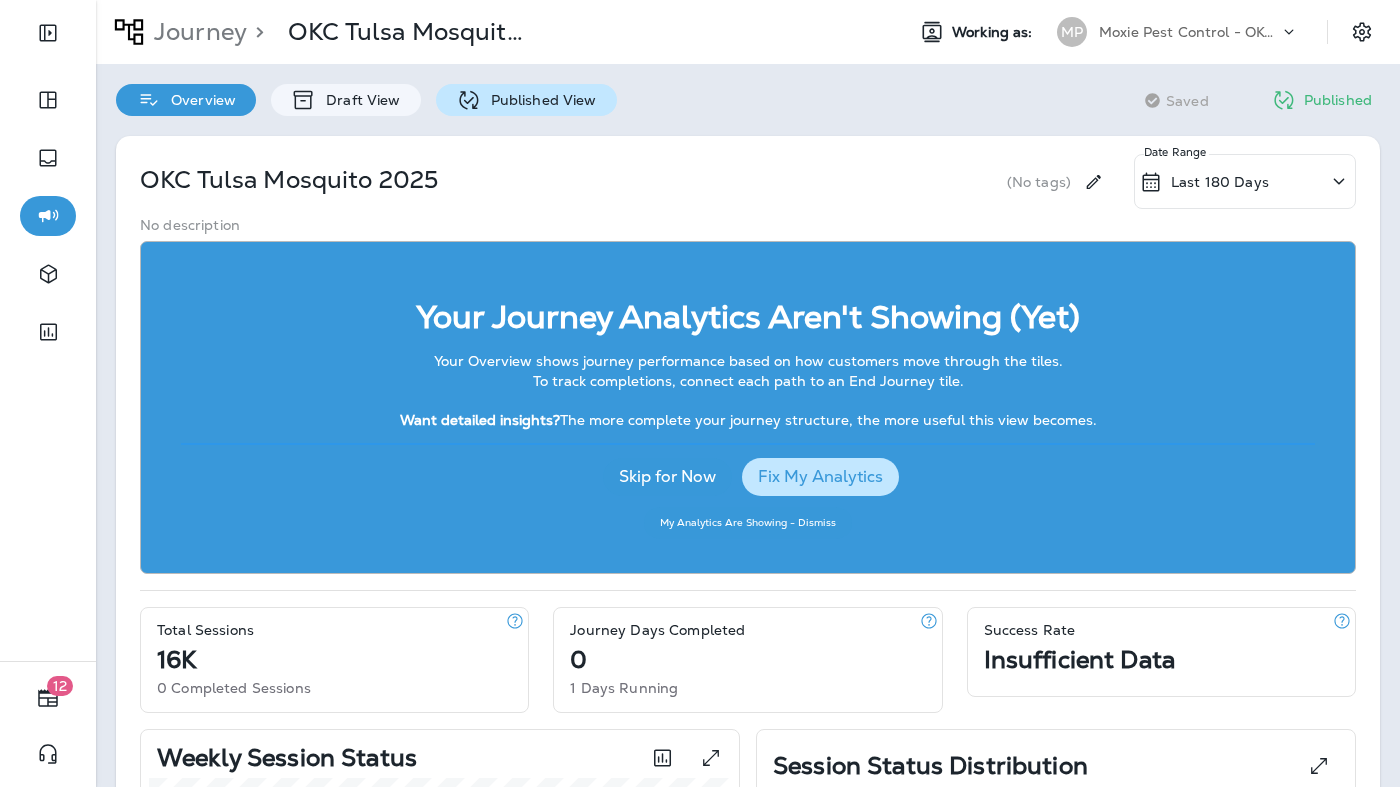 click on "Published View" at bounding box center [358, 100] 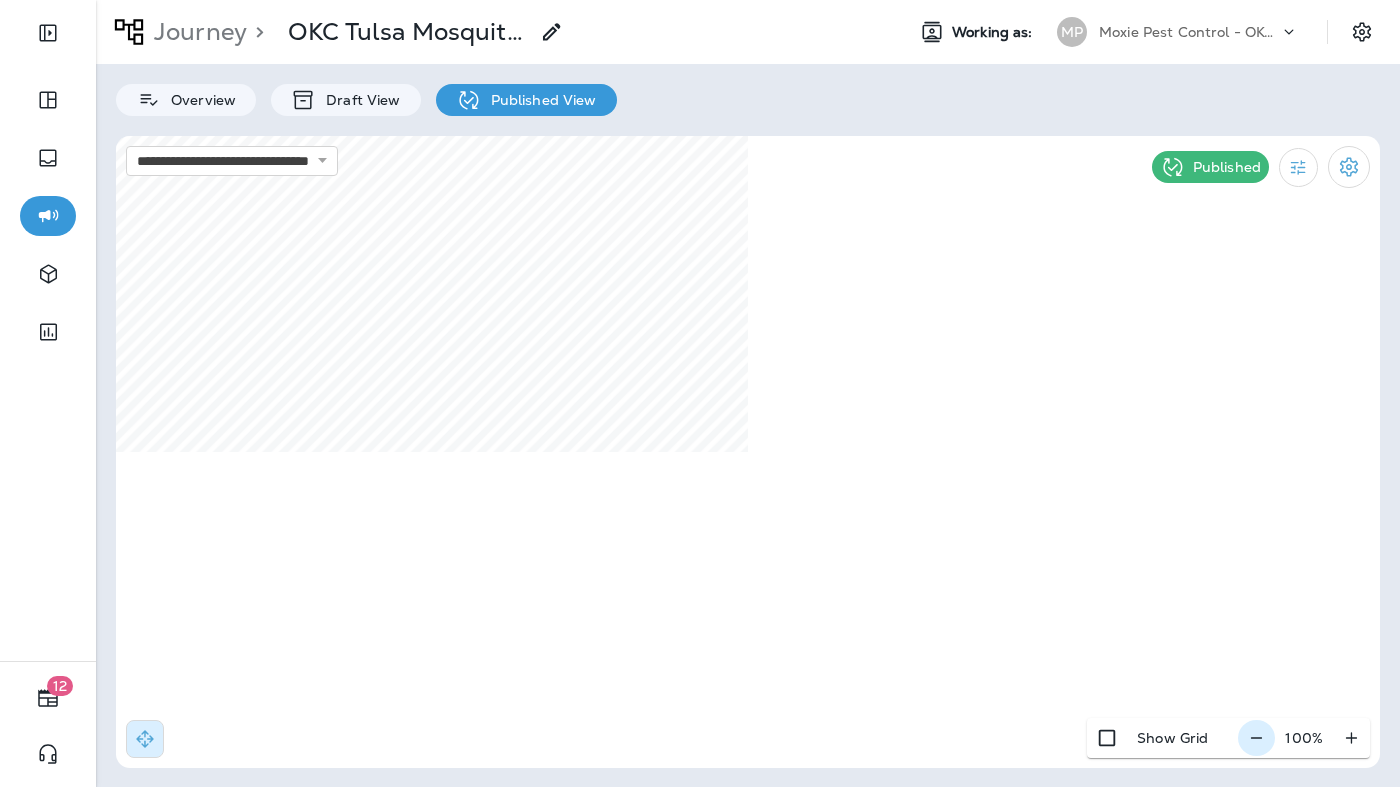click at bounding box center (1256, 738) 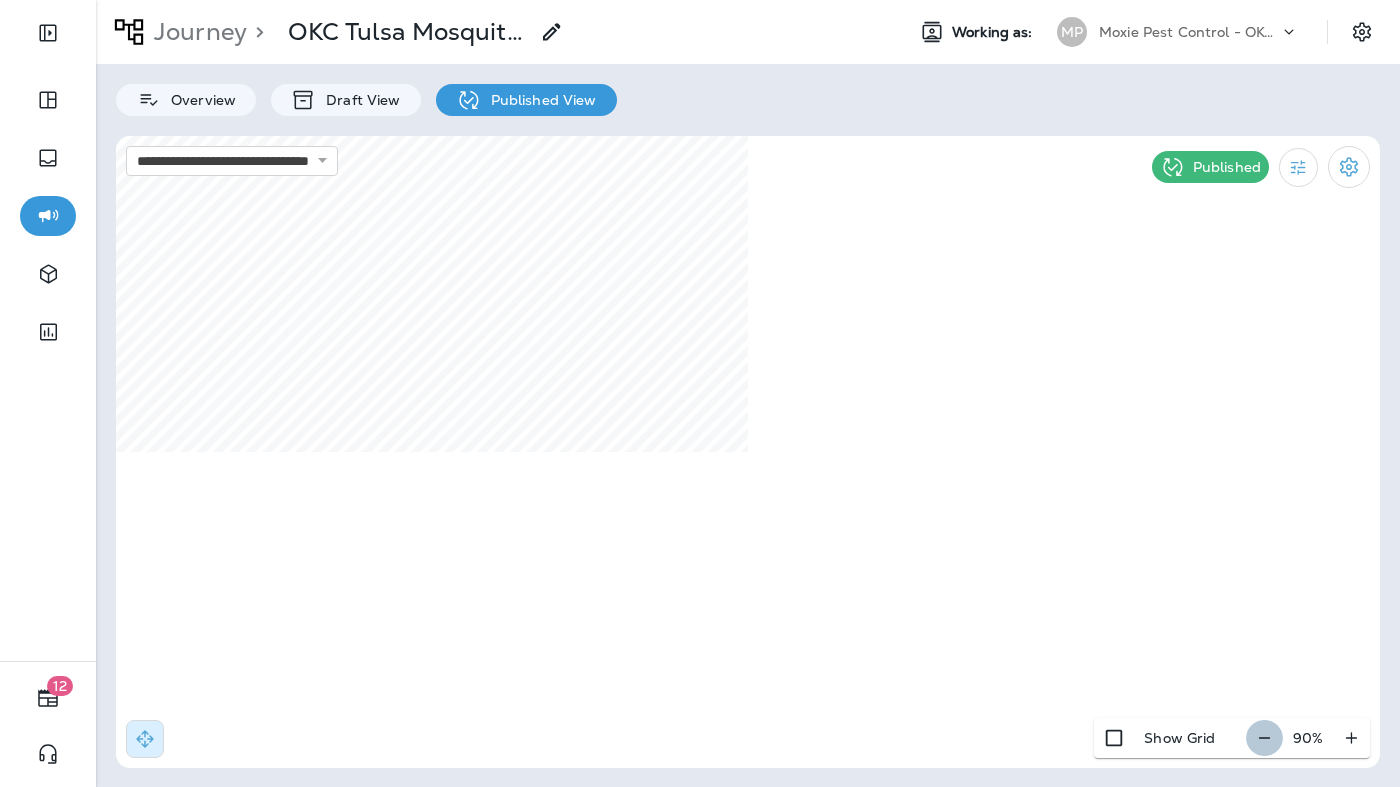 click at bounding box center (1264, 738) 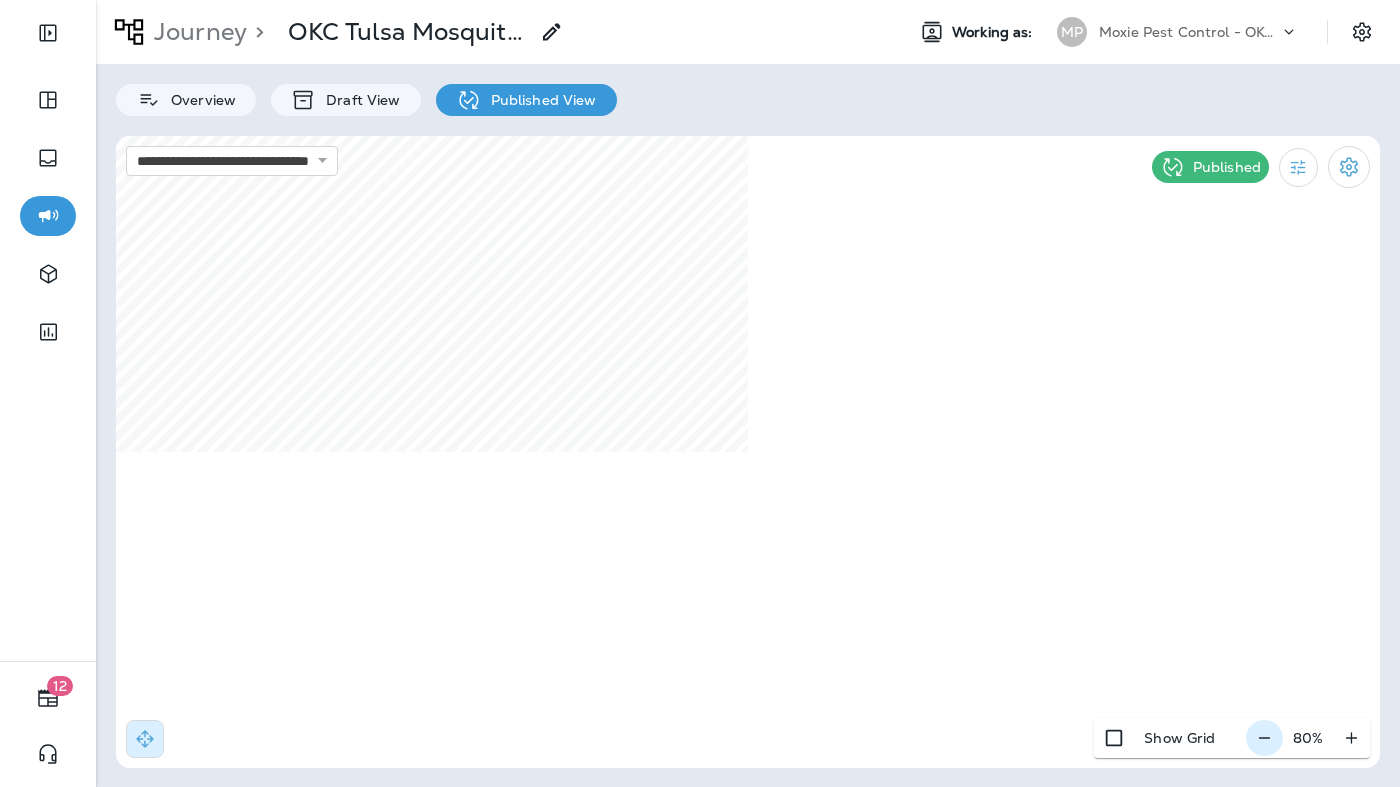 click at bounding box center [1264, 738] 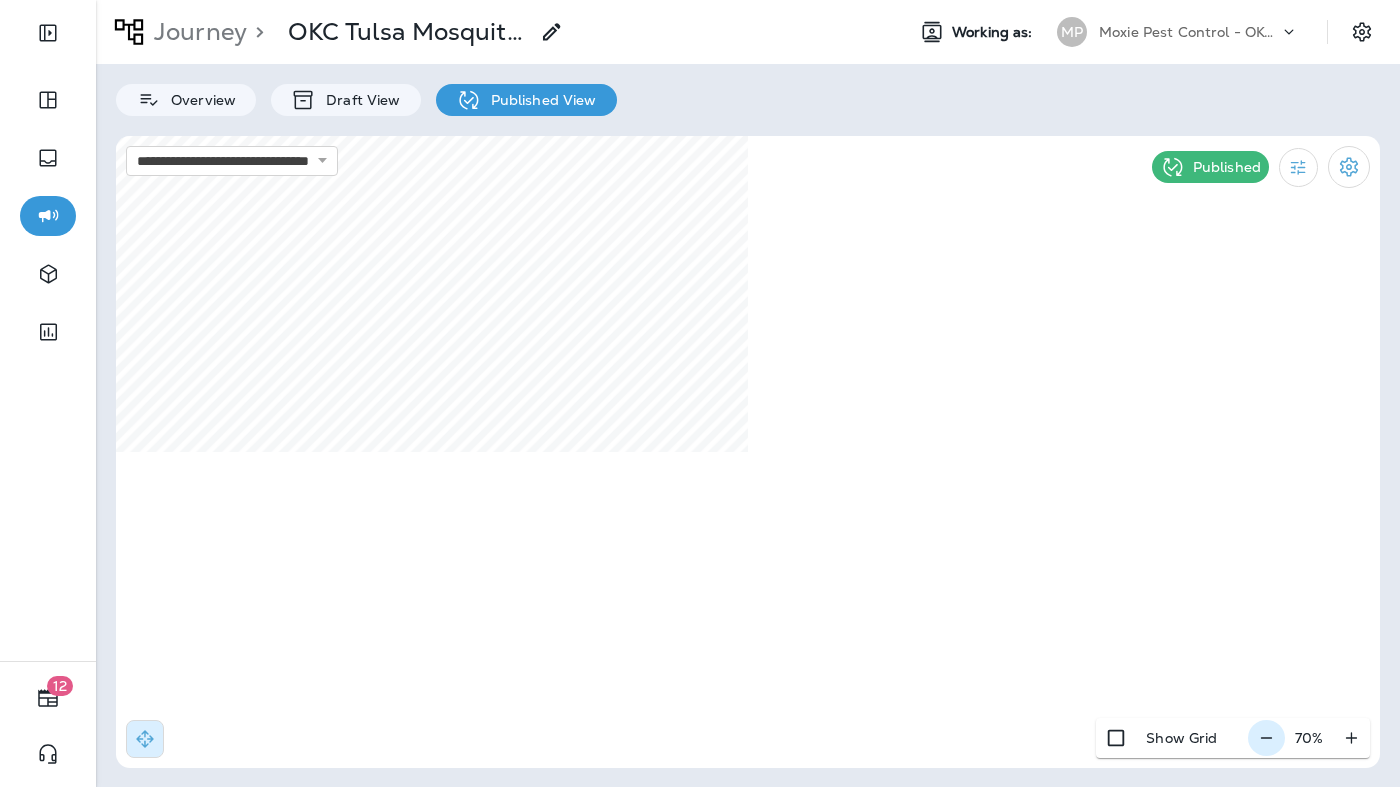 click at bounding box center [1266, 738] 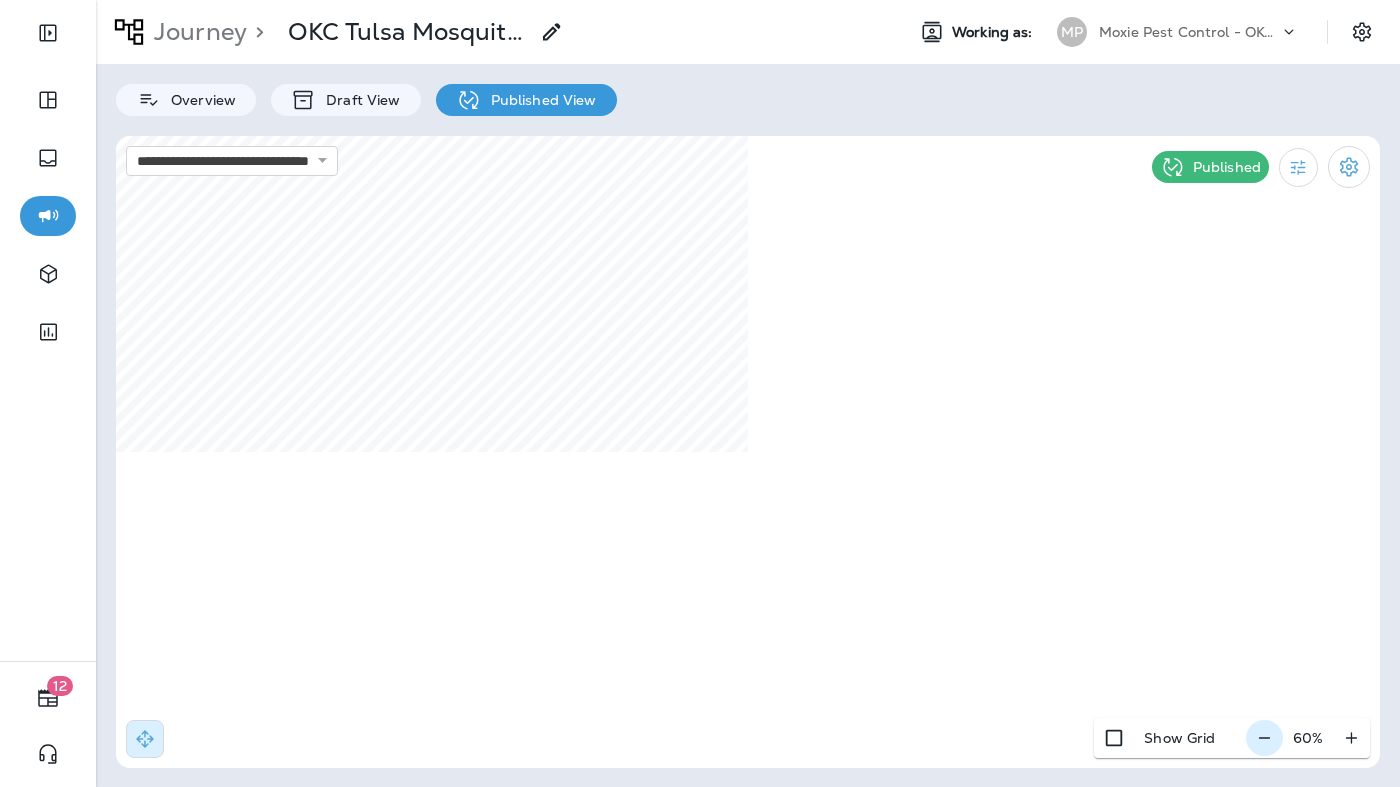 click at bounding box center (1264, 738) 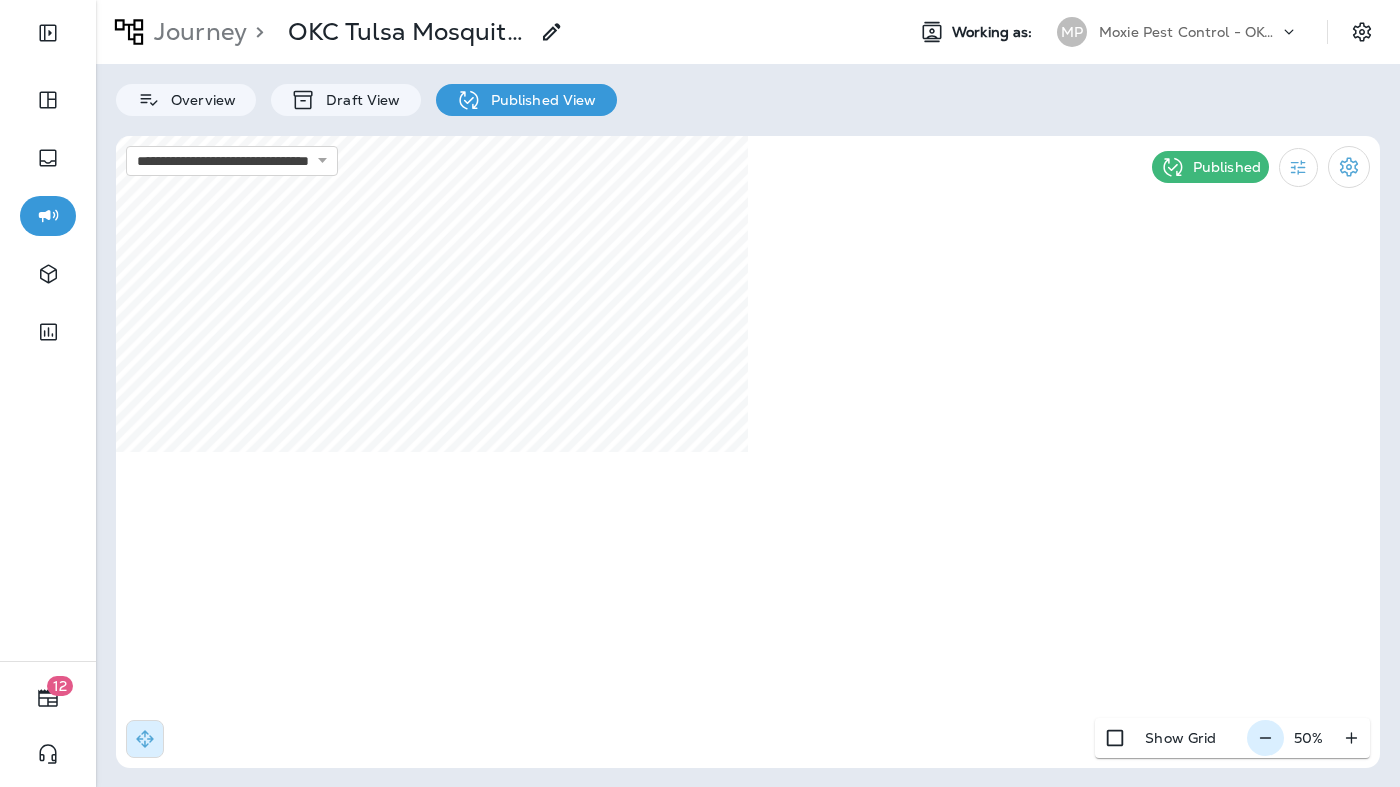 click on "50 %" at bounding box center (1308, 738) 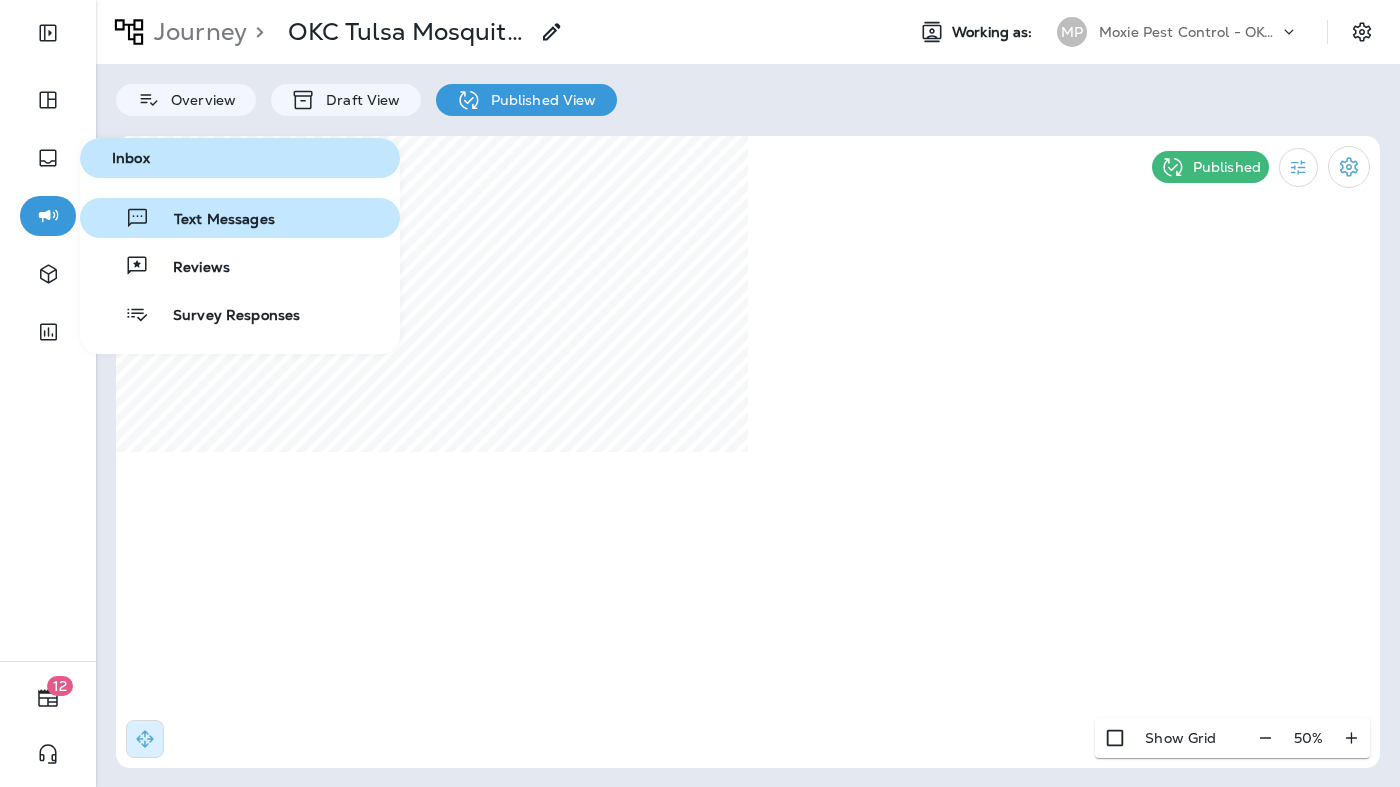 click on "Text Messages" at bounding box center (212, 220) 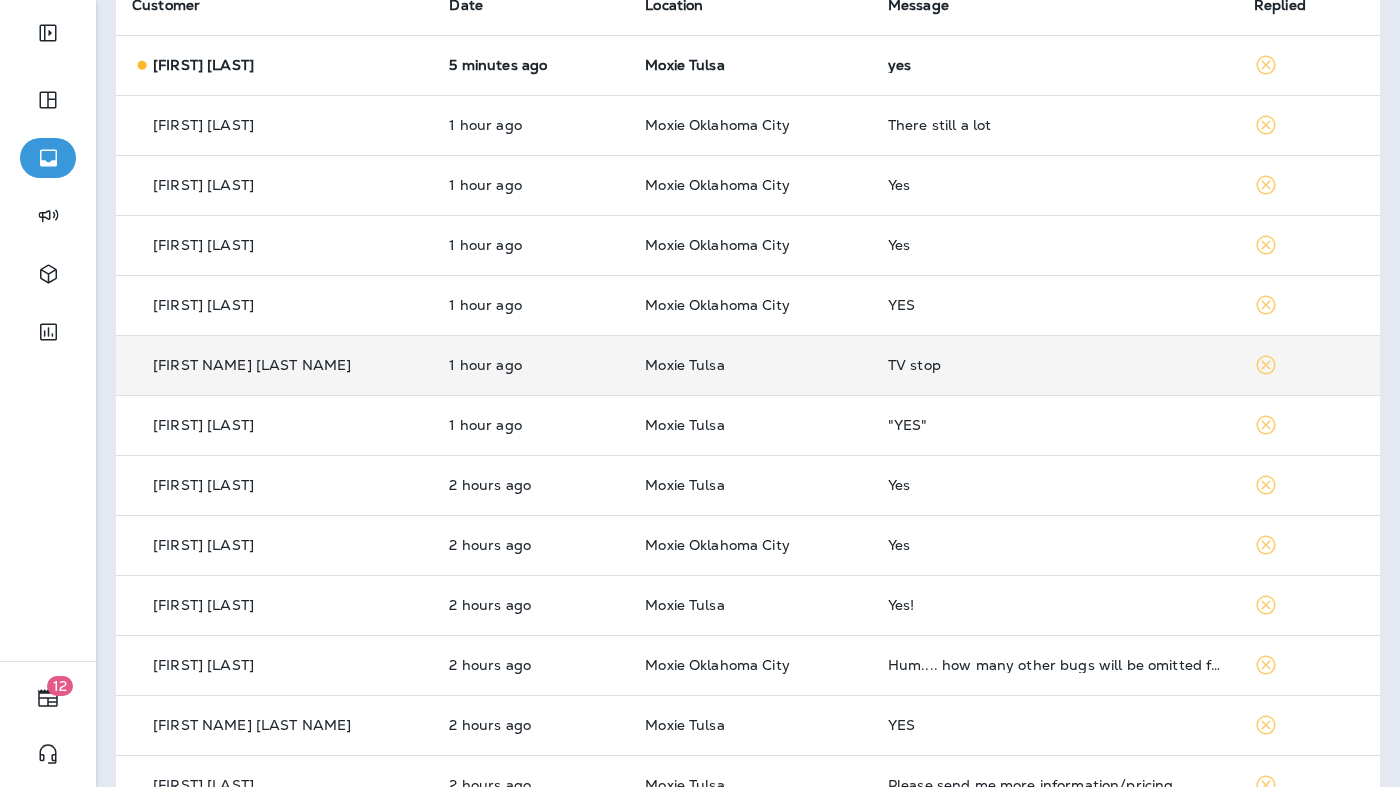 scroll, scrollTop: 0, scrollLeft: 0, axis: both 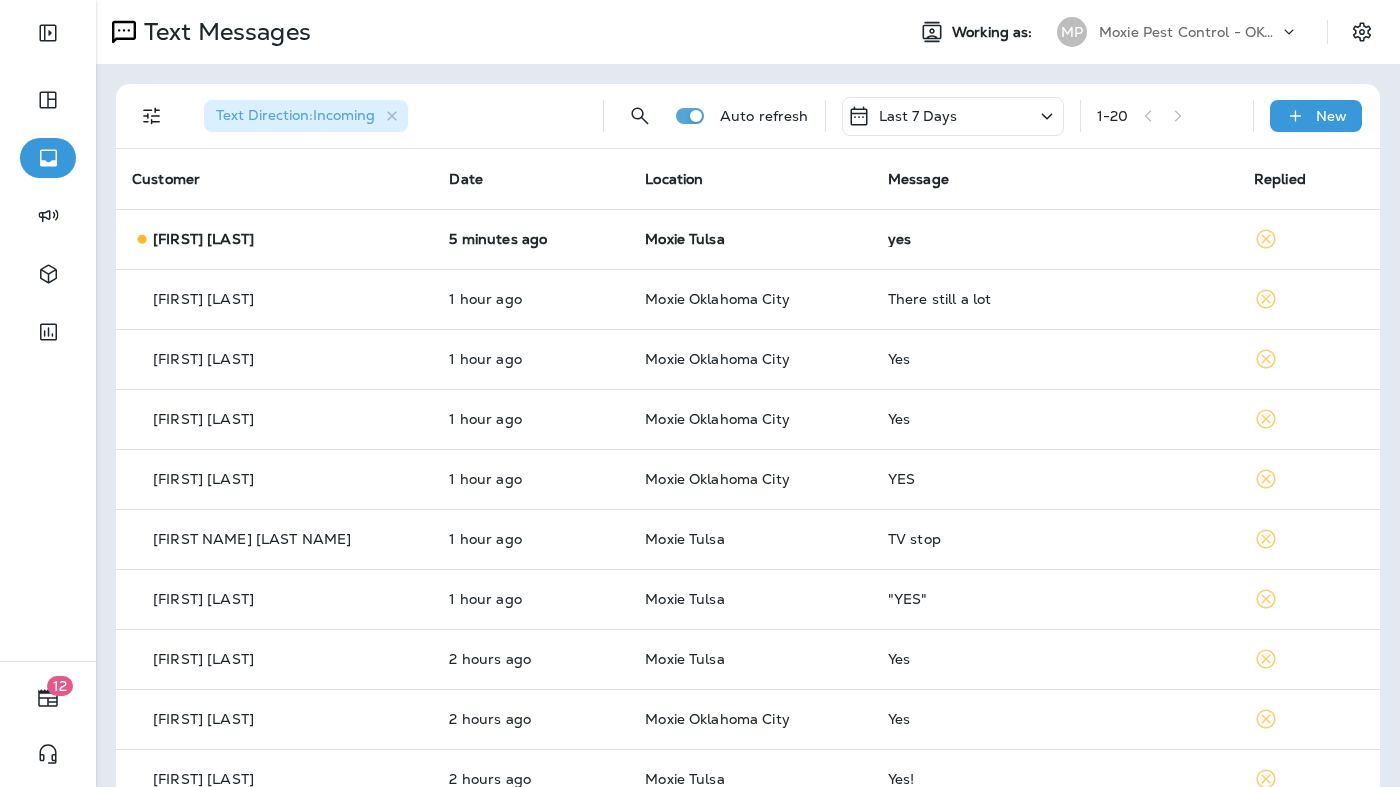 click on "1  -  20" at bounding box center [1167, 116] 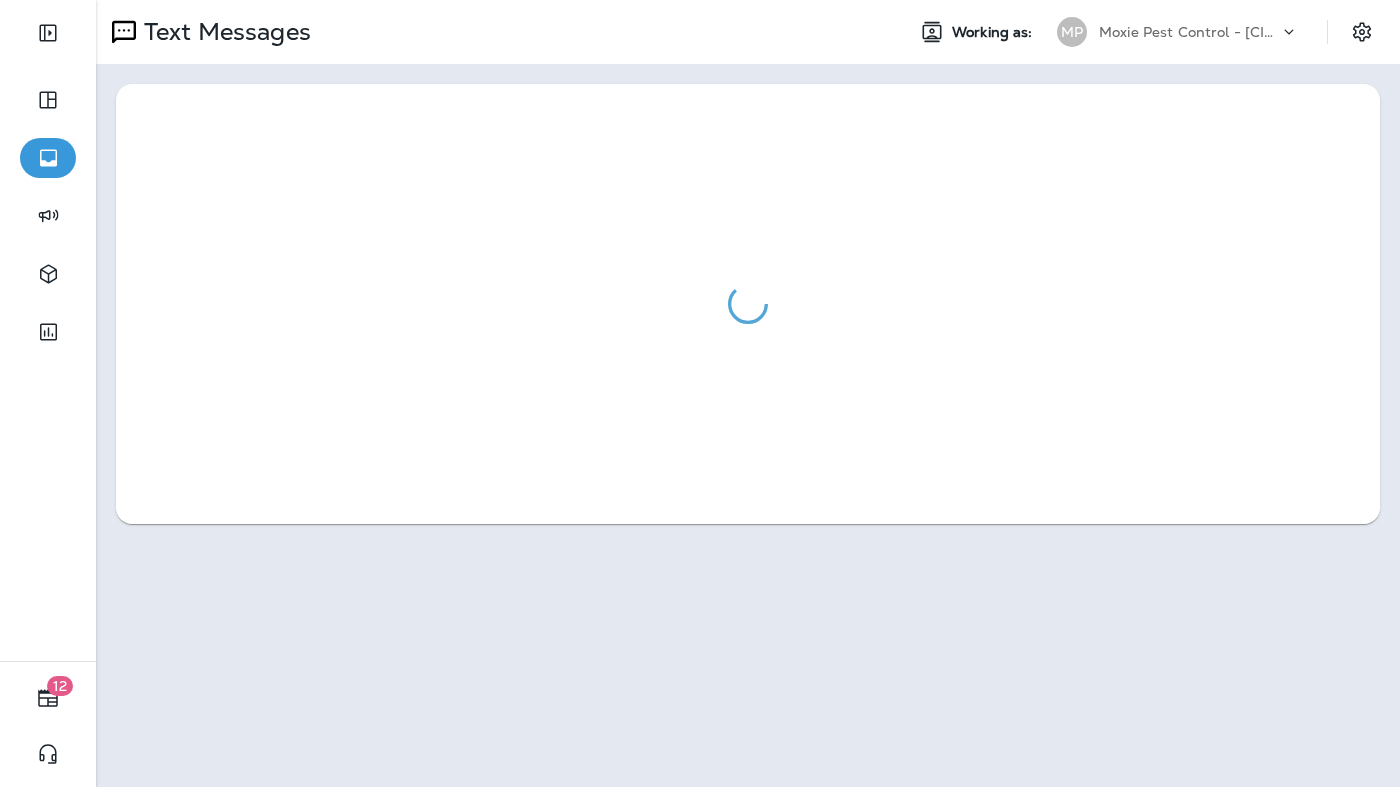 scroll, scrollTop: 0, scrollLeft: 0, axis: both 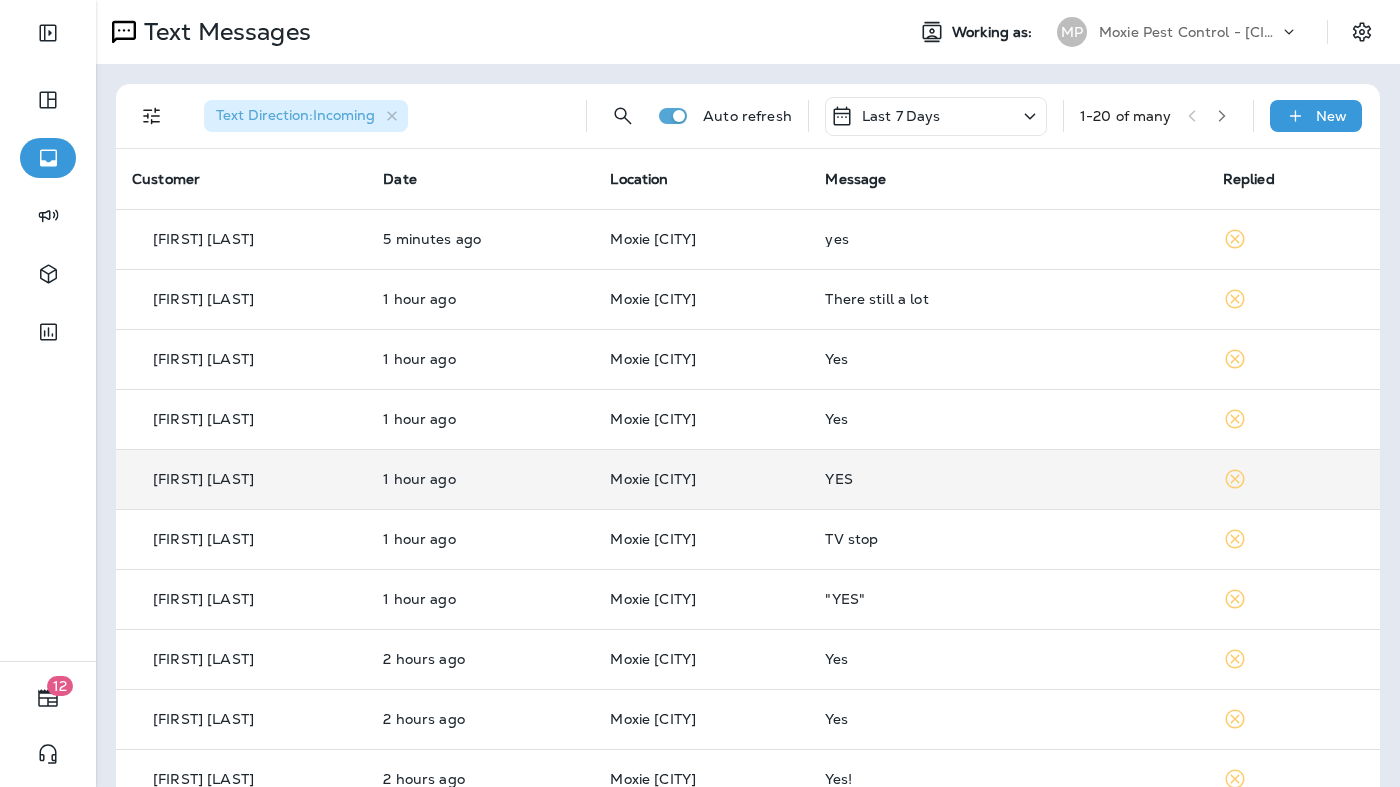 click on "Moxie [CITY]" at bounding box center [701, 239] 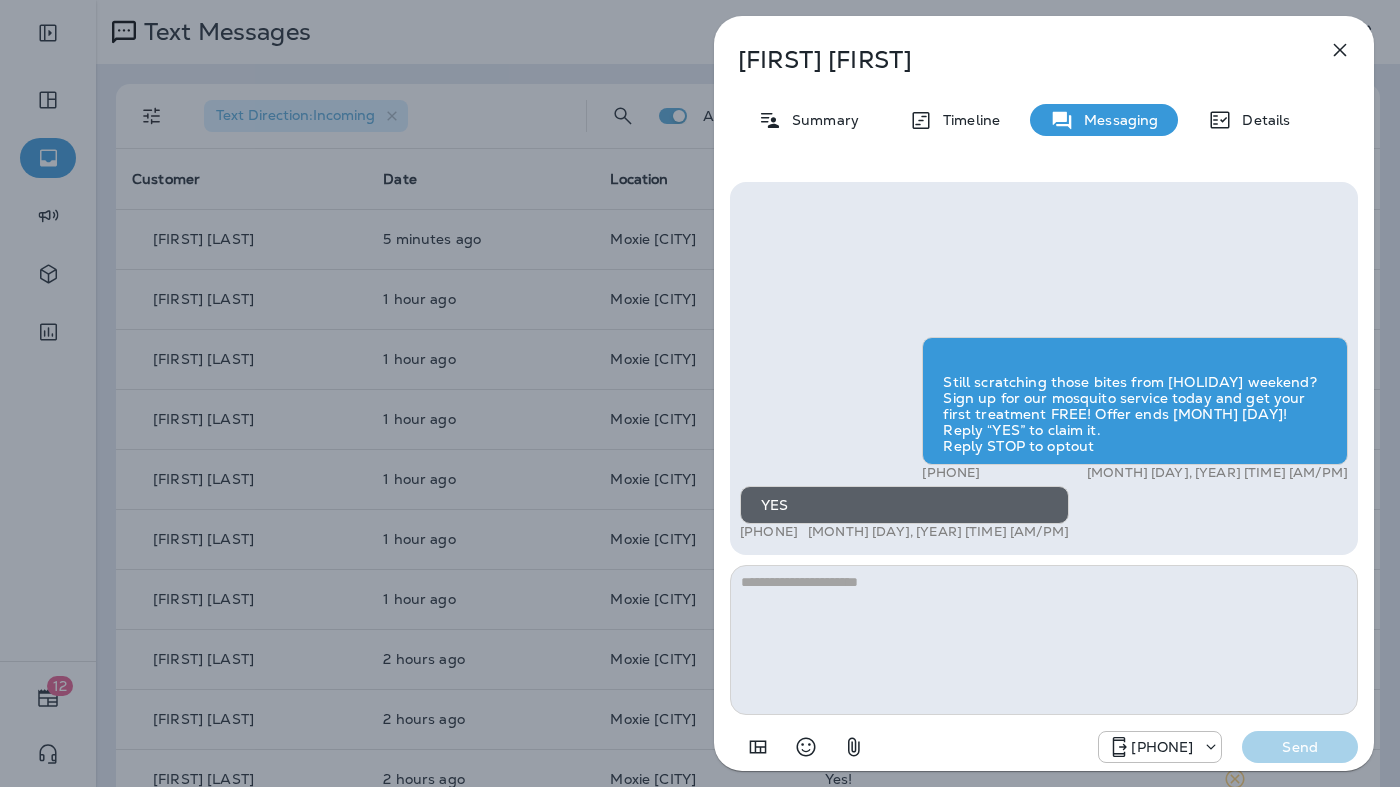 scroll, scrollTop: 0, scrollLeft: 0, axis: both 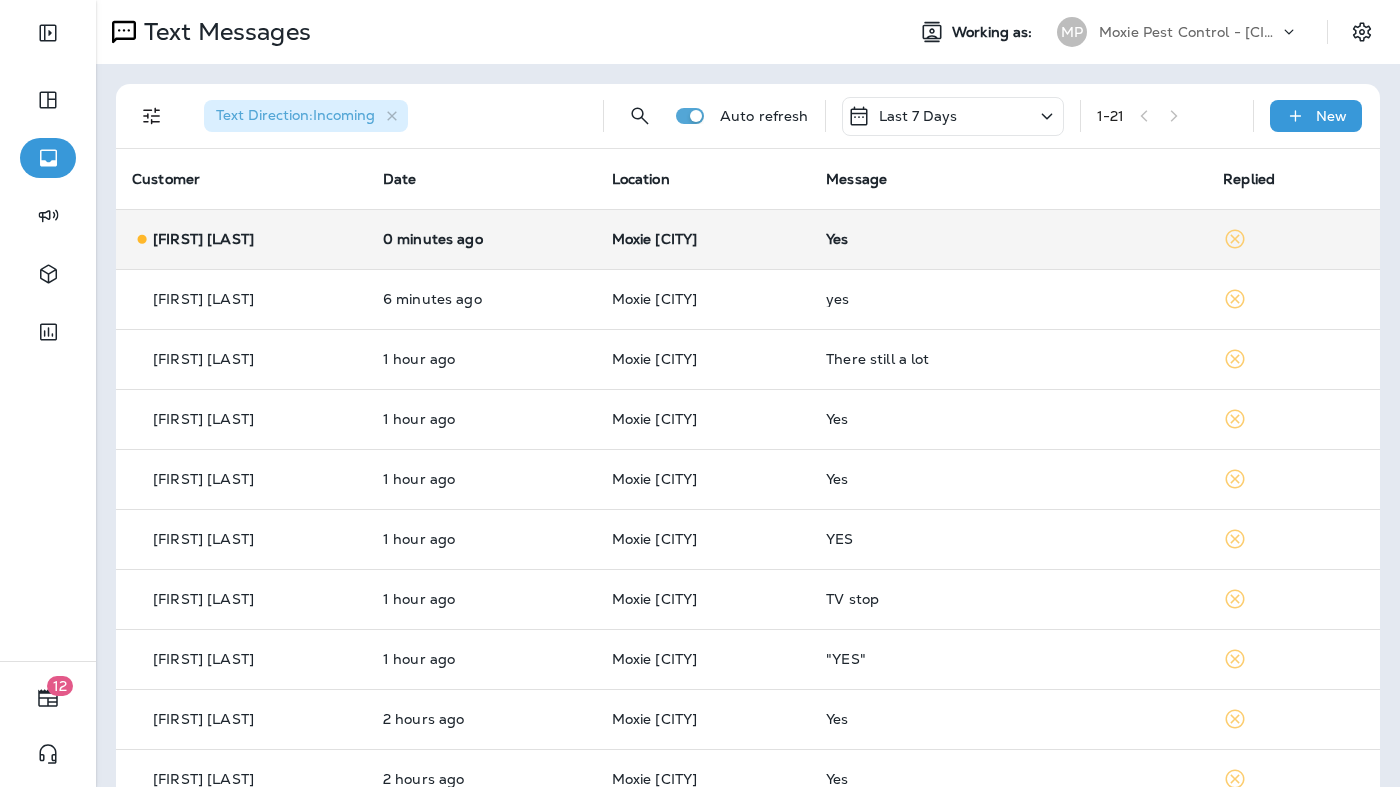 click on "Yes" at bounding box center [1008, 239] 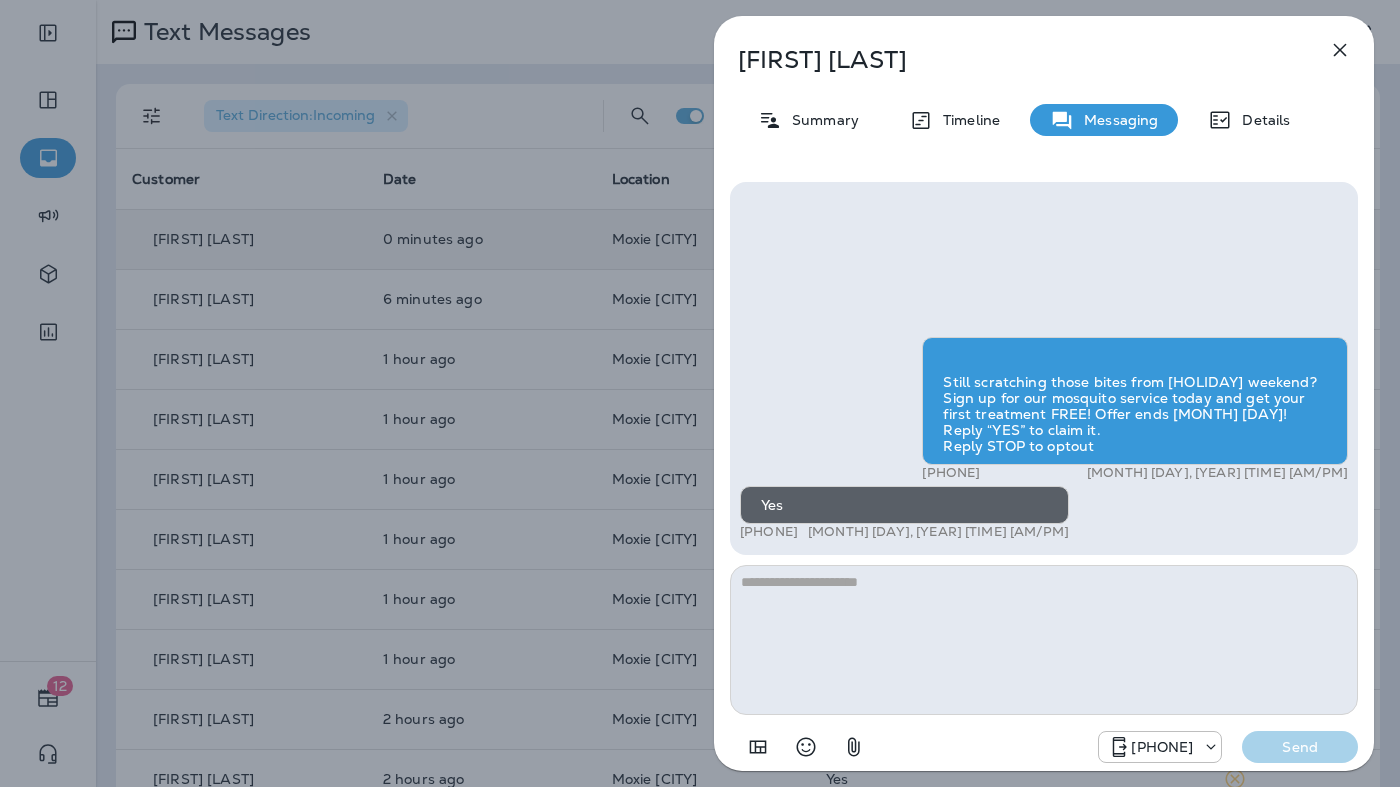 scroll, scrollTop: -520, scrollLeft: 0, axis: vertical 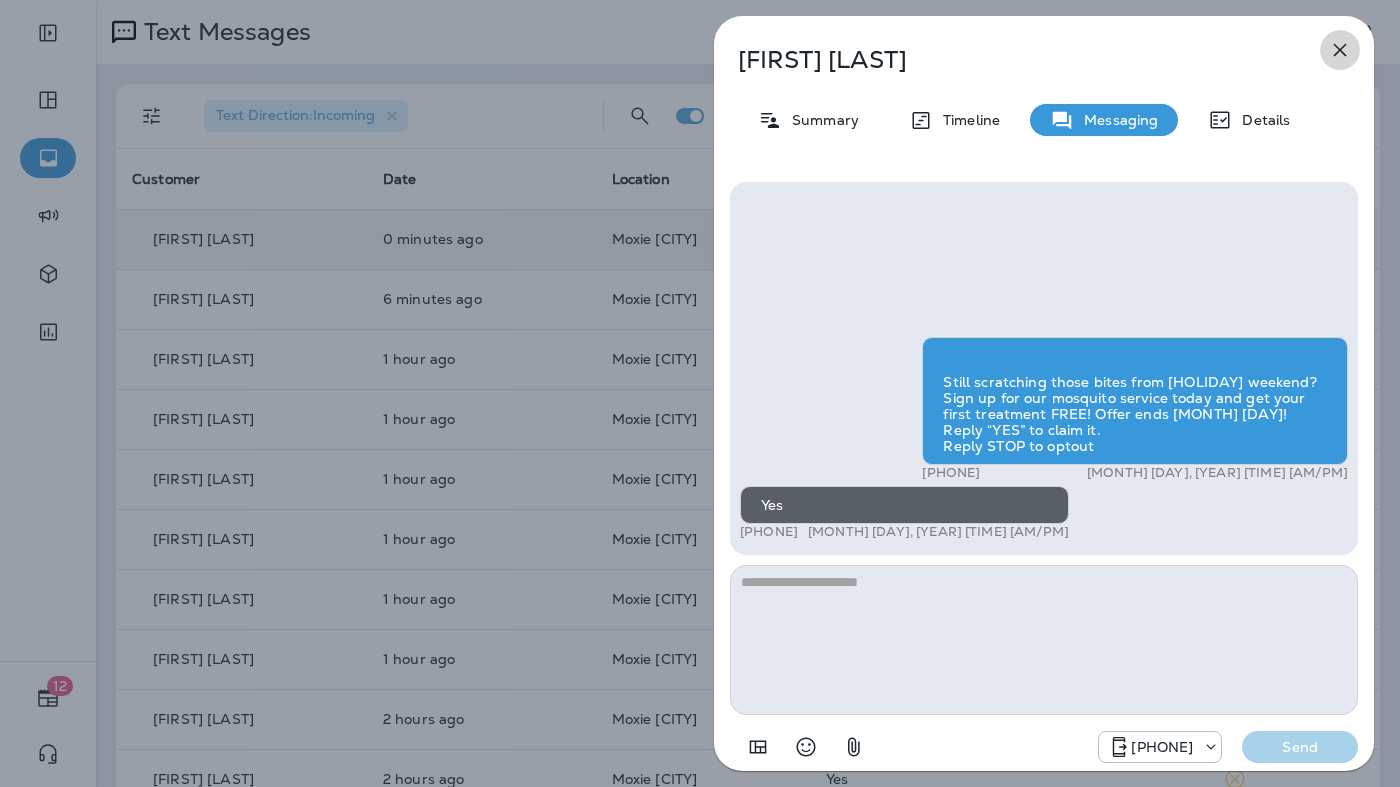 click at bounding box center [1340, 50] 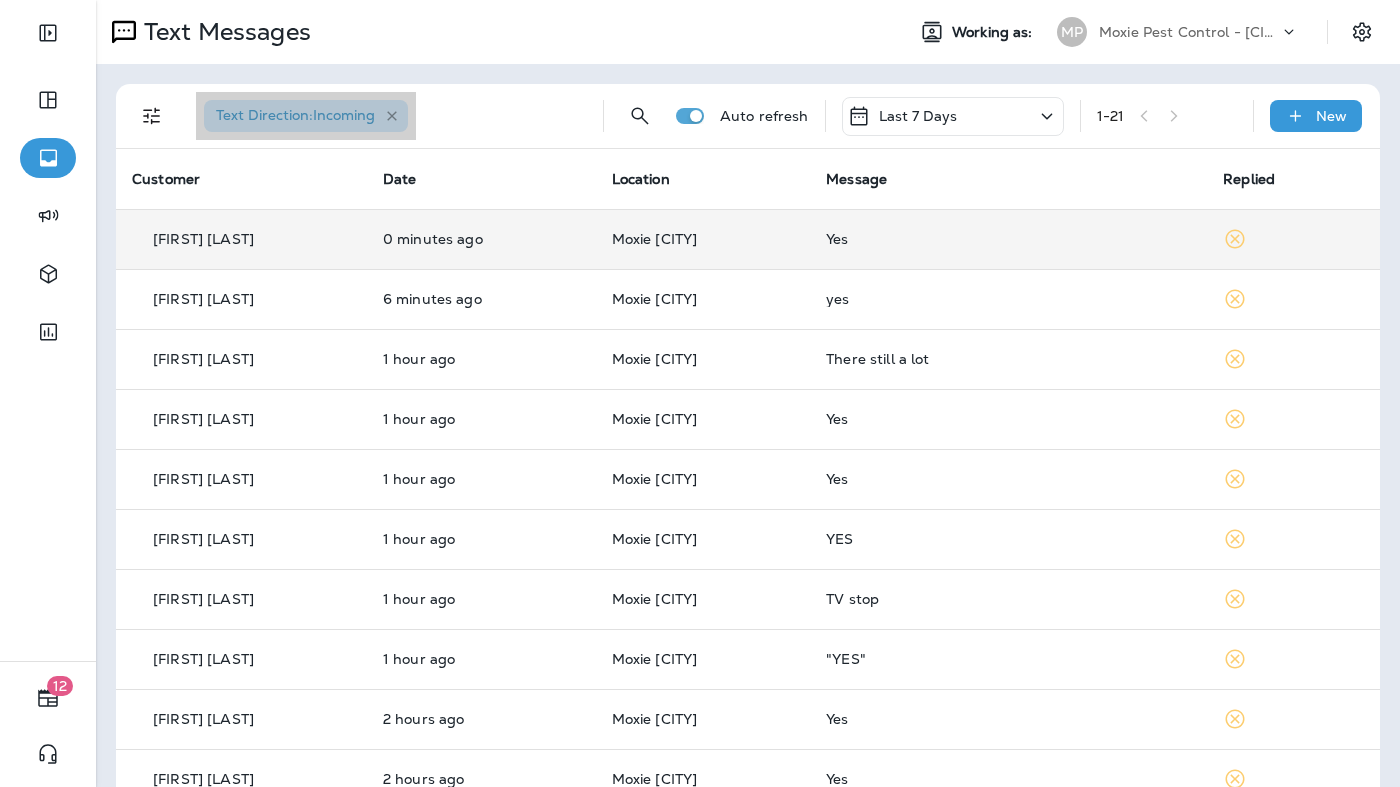 click at bounding box center [392, 116] 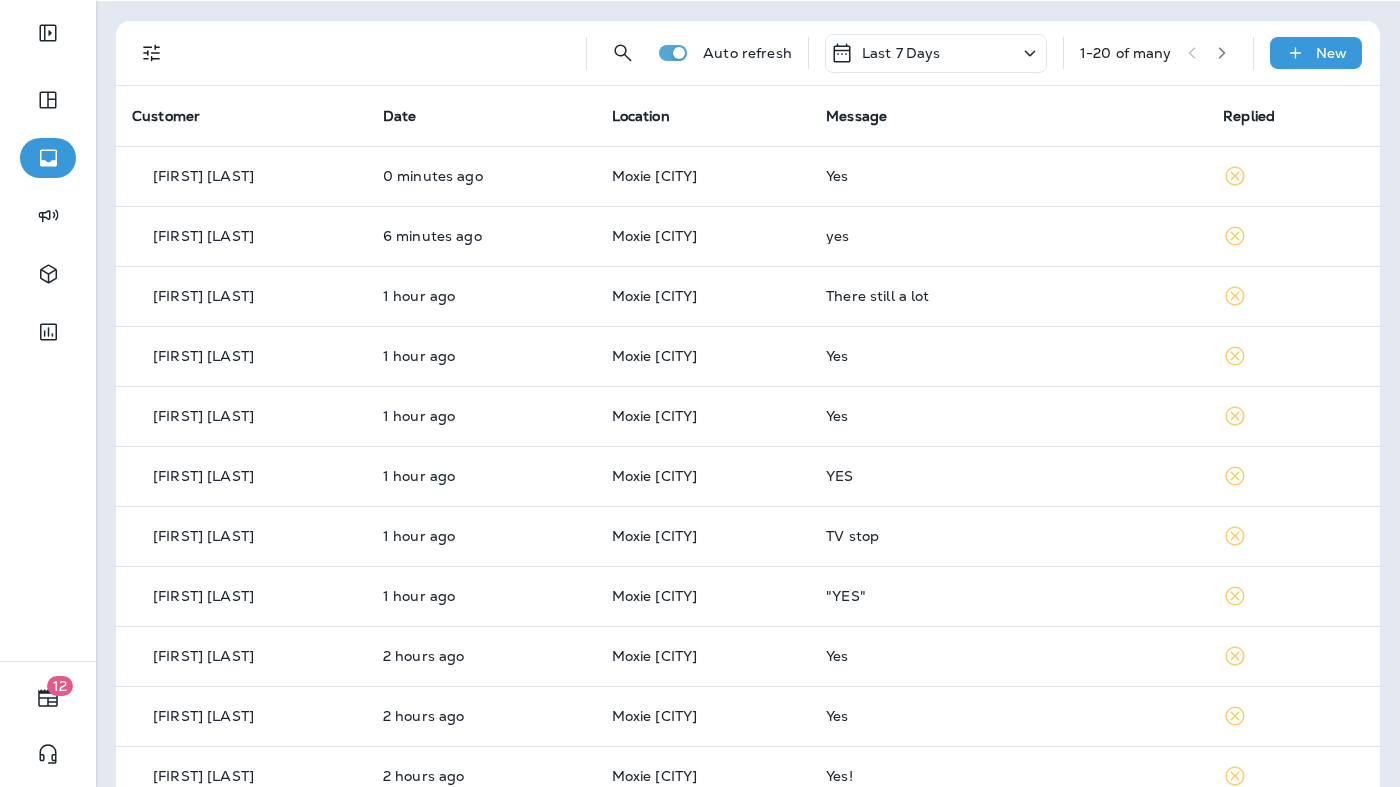 scroll, scrollTop: 0, scrollLeft: 0, axis: both 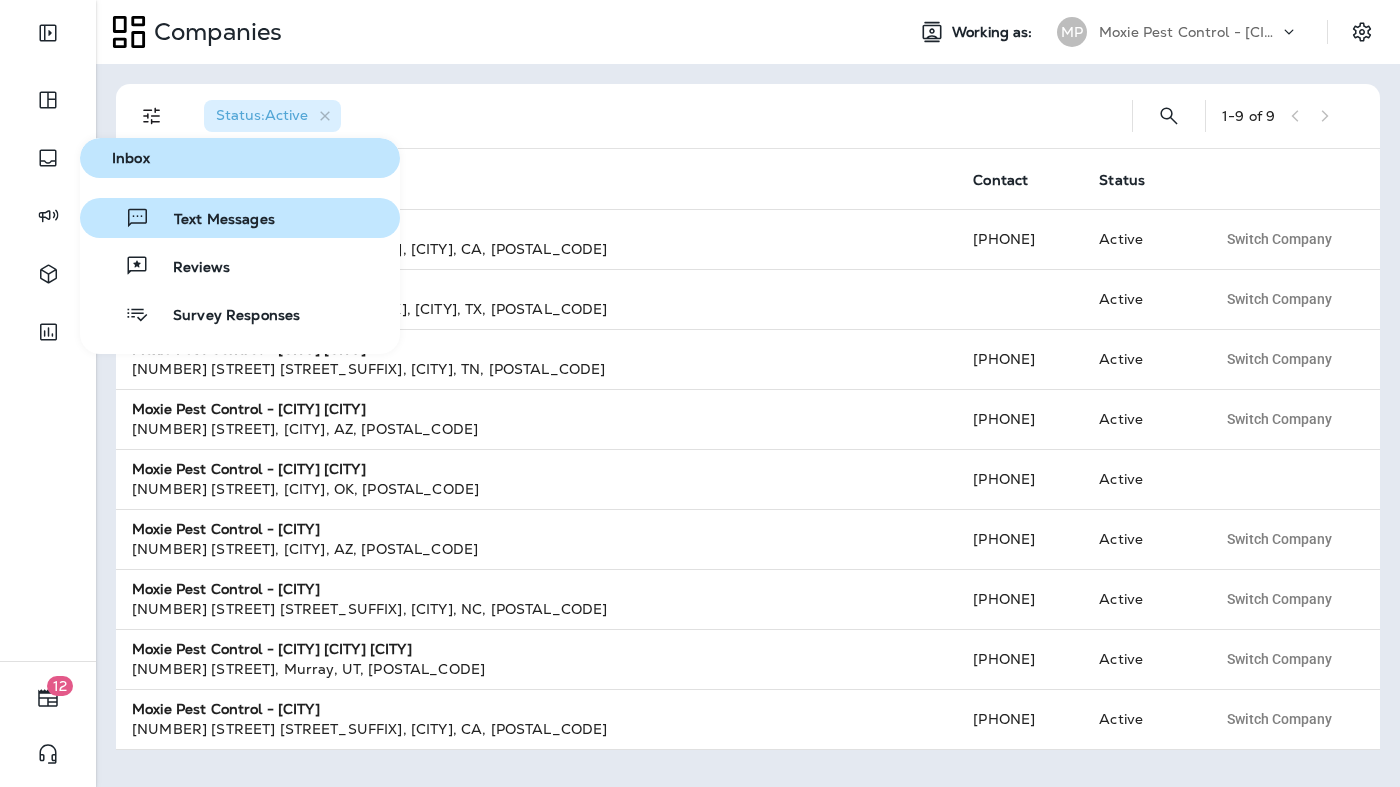 click at bounding box center [137, 218] 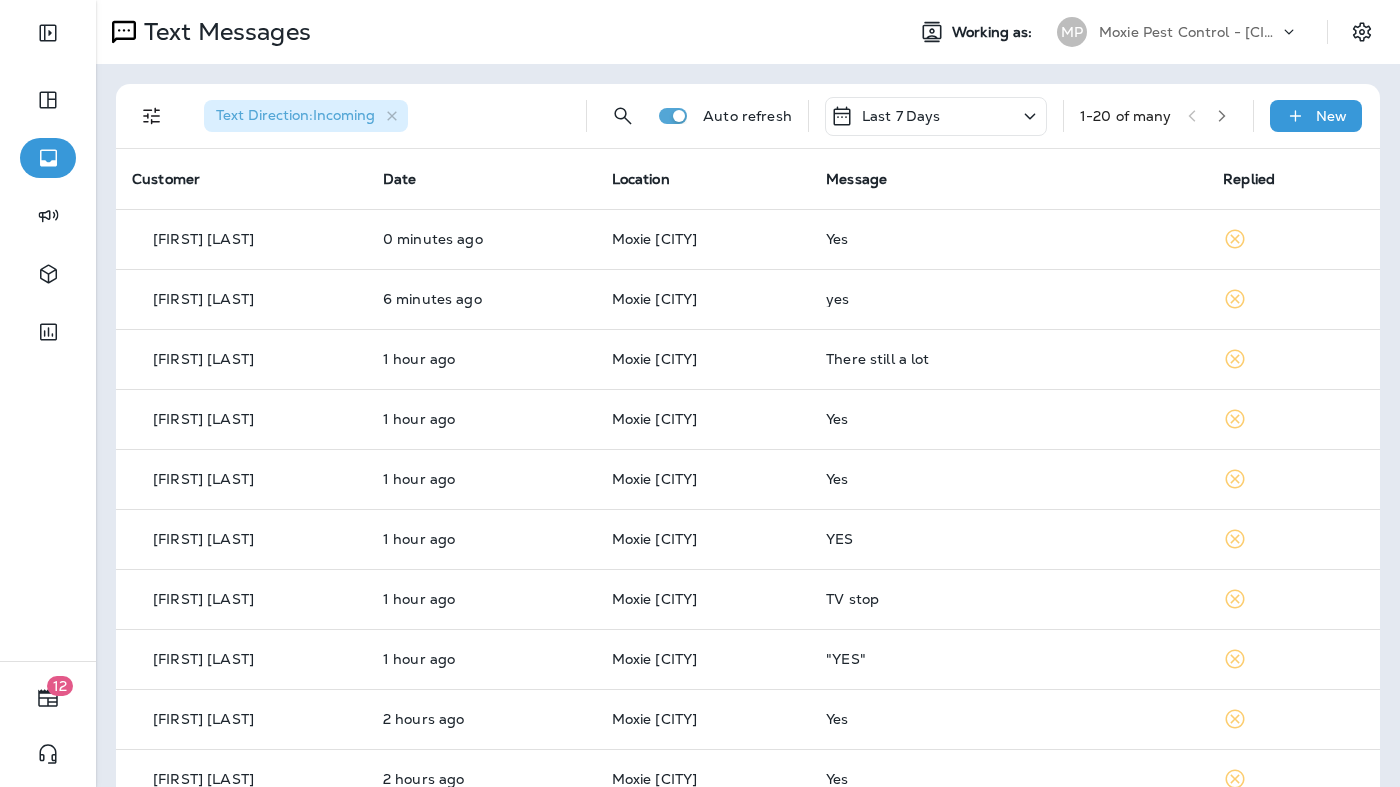 click at bounding box center (1222, 116) 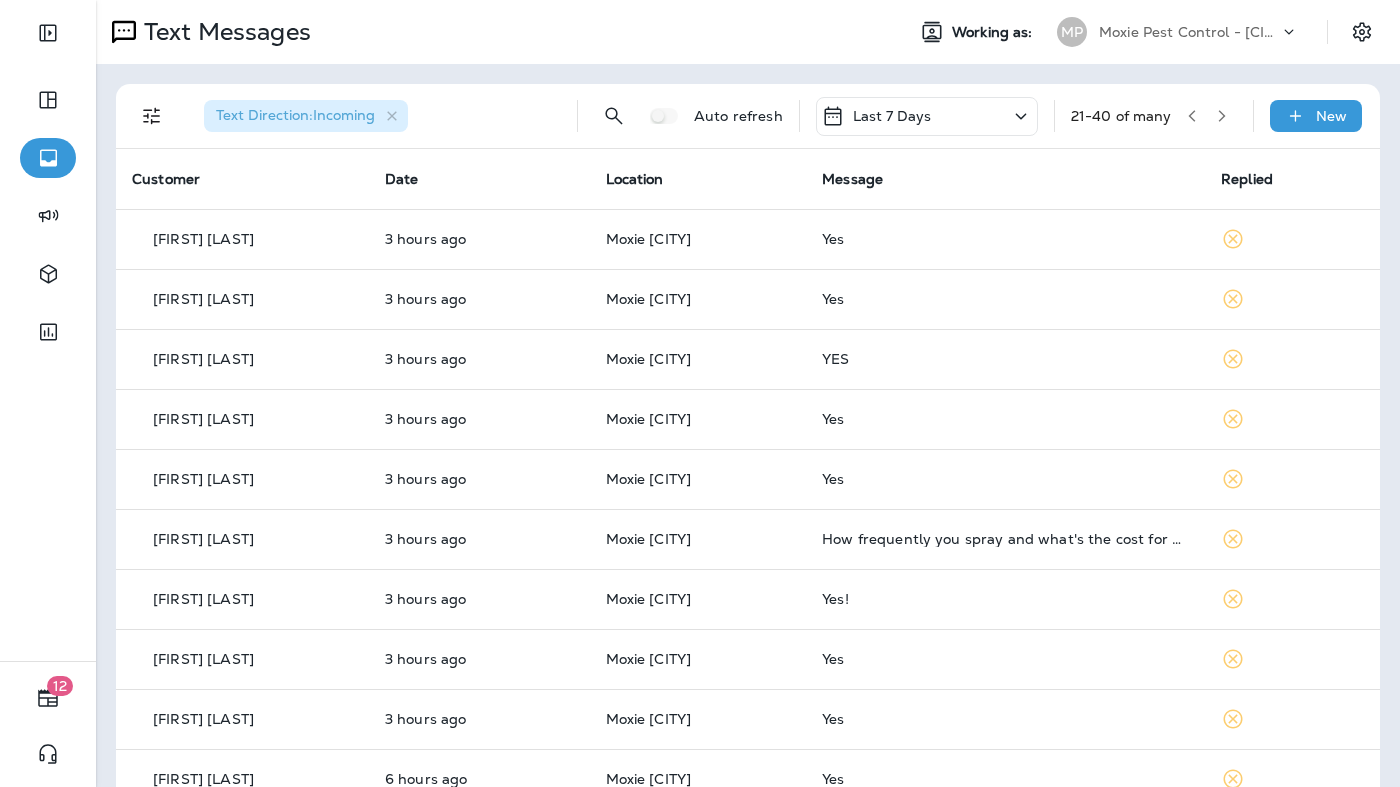 click at bounding box center [1222, 116] 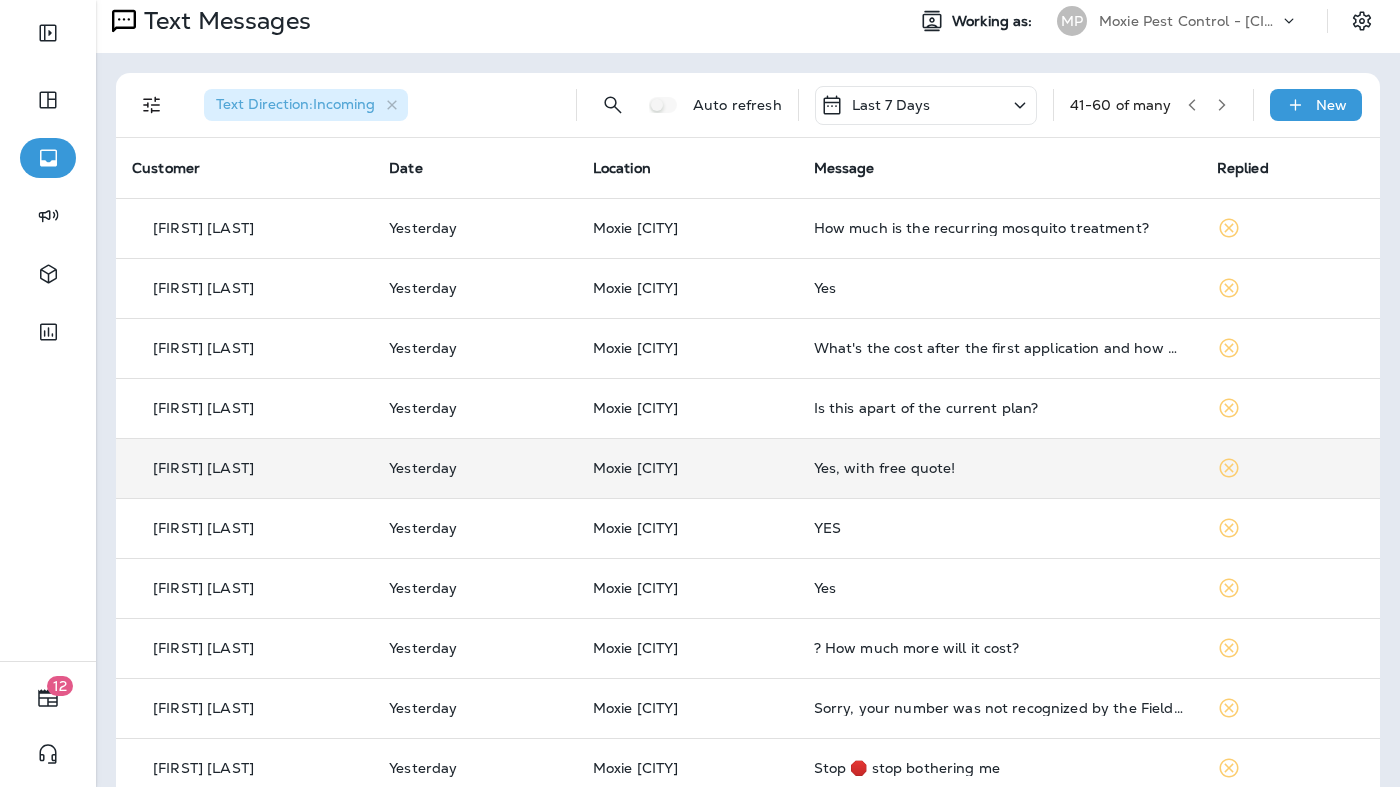 scroll, scrollTop: 13, scrollLeft: 0, axis: vertical 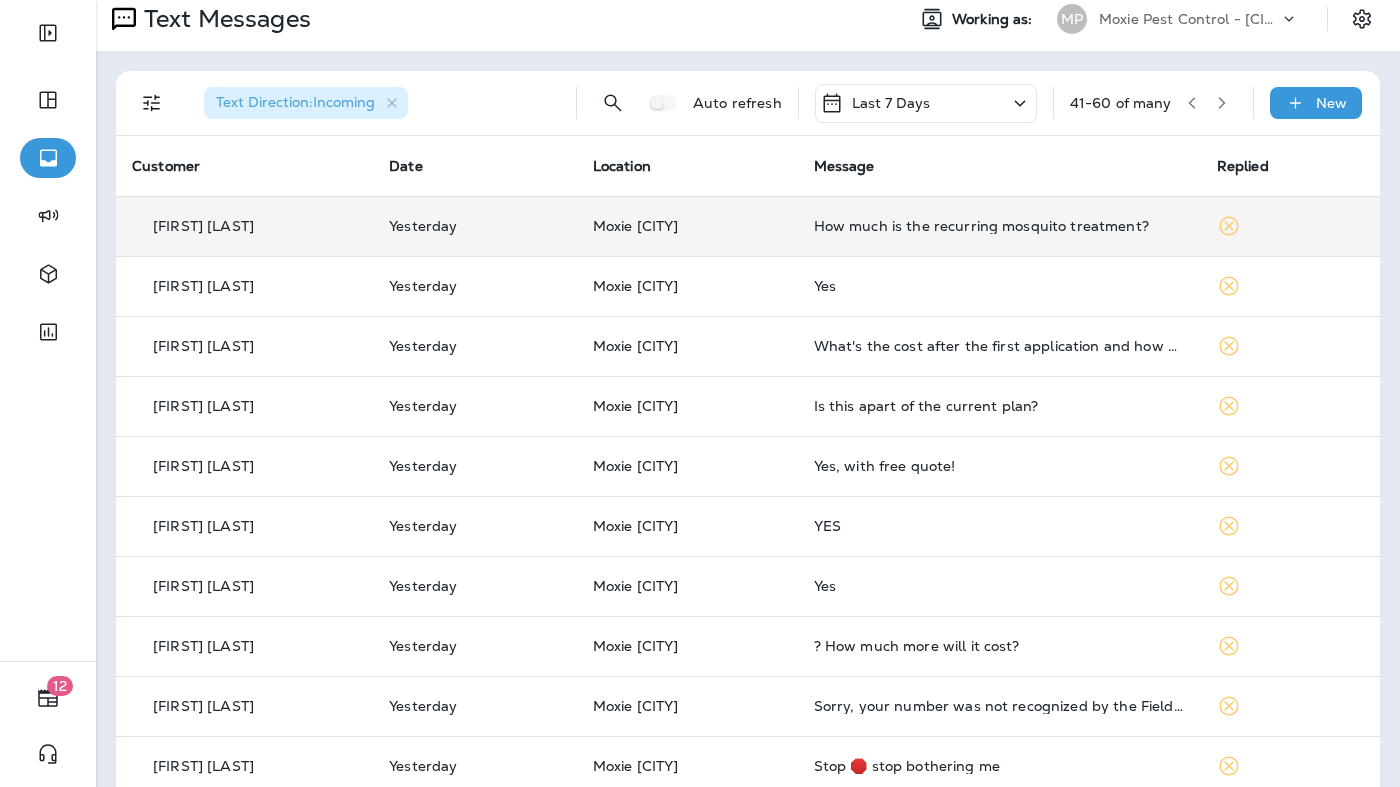 click on "How much is the recurring mosquito treatment?" at bounding box center (999, 226) 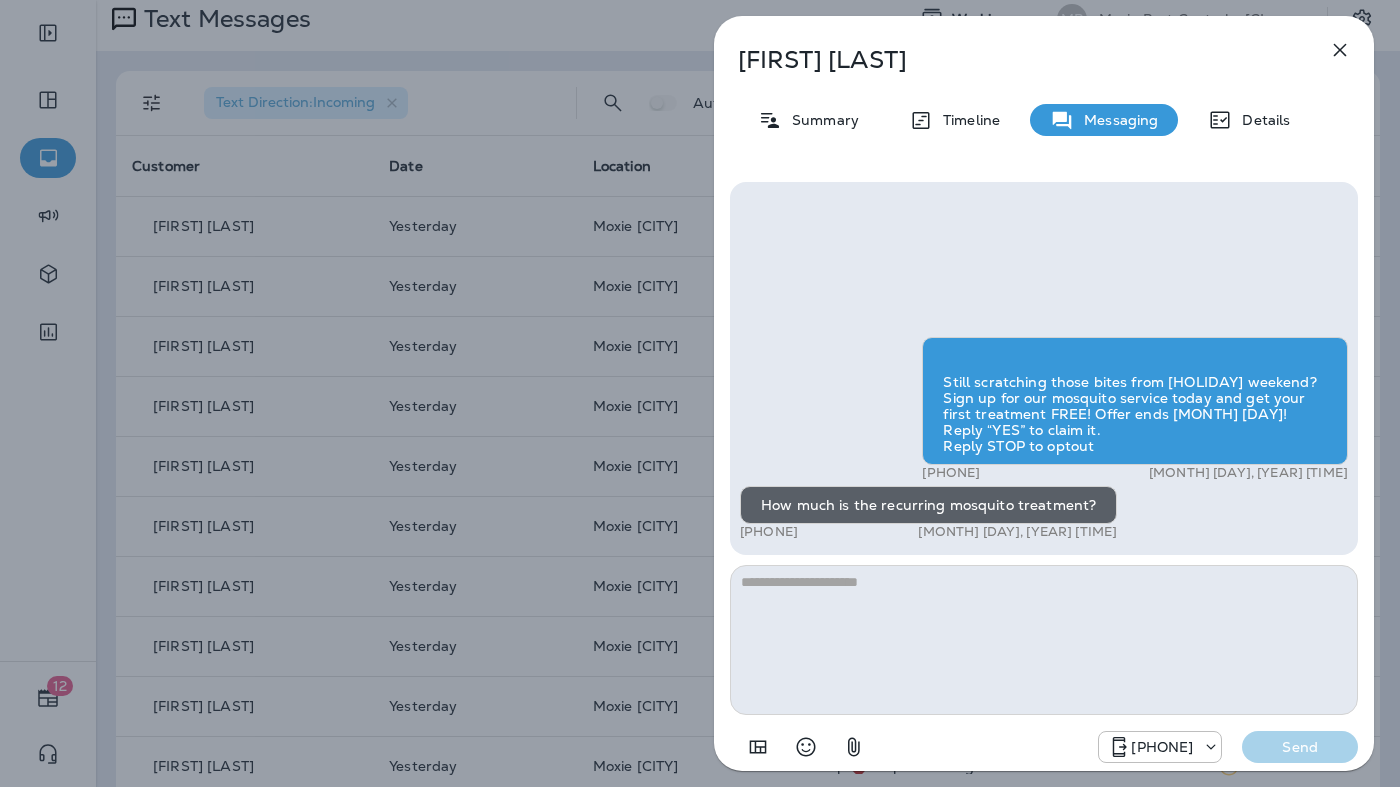 scroll, scrollTop: 0, scrollLeft: 0, axis: both 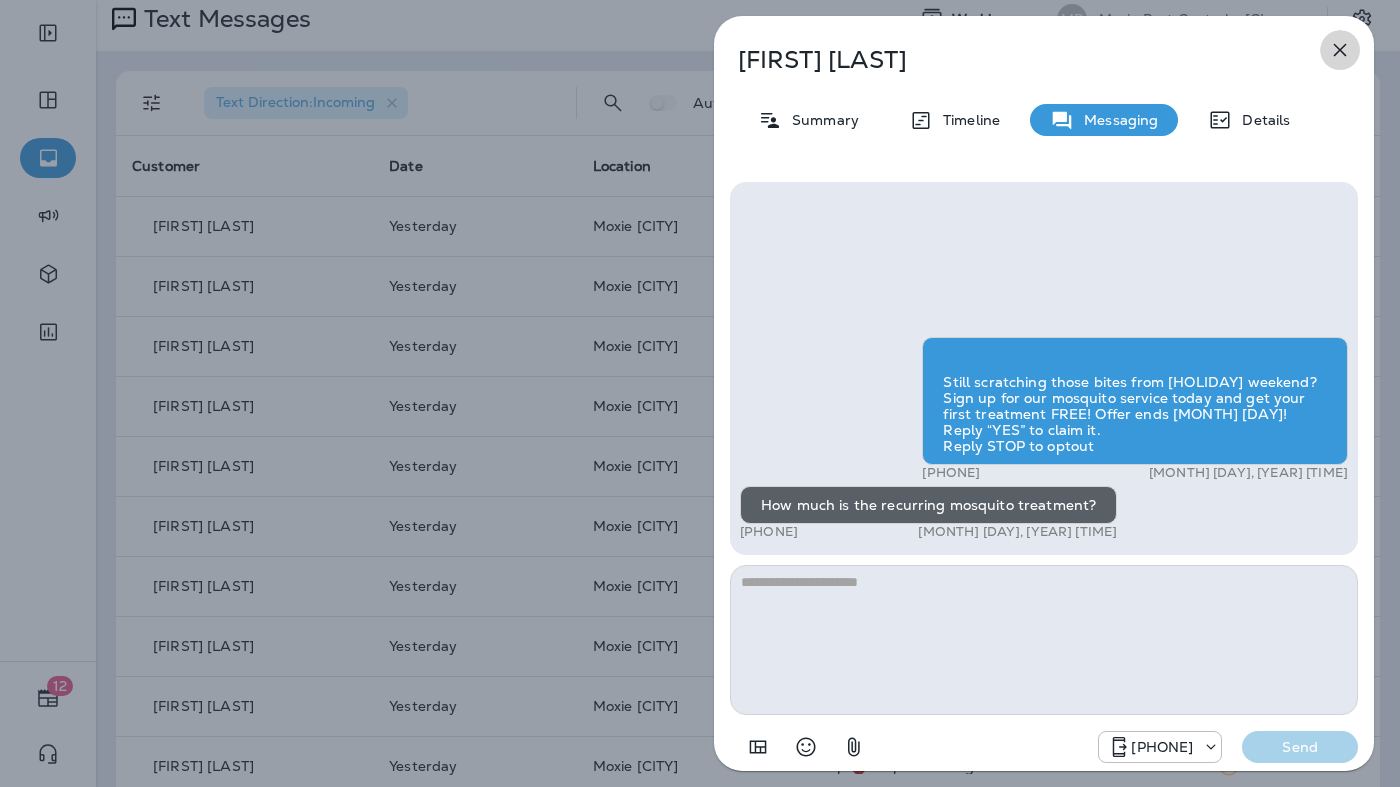 click at bounding box center (1340, 50) 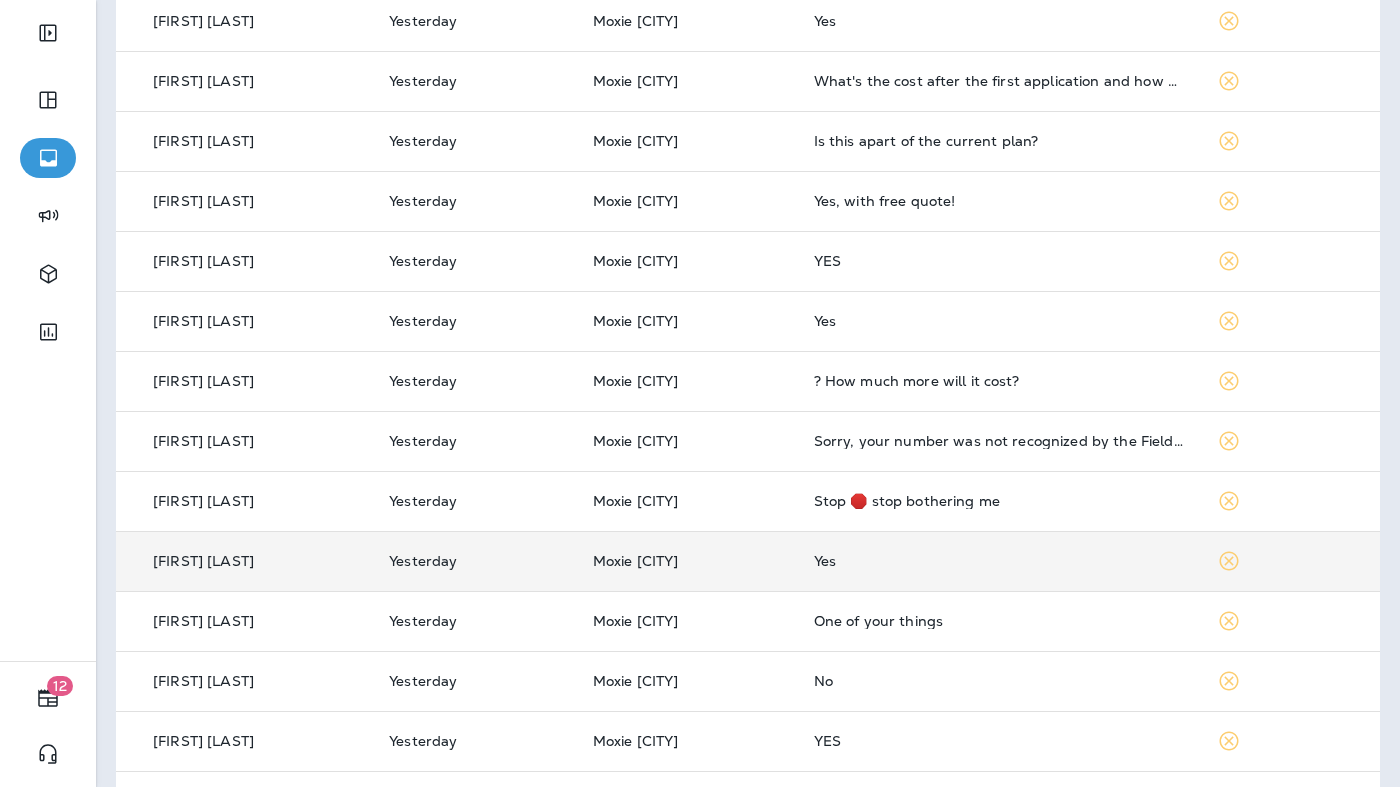 scroll, scrollTop: 0, scrollLeft: 0, axis: both 